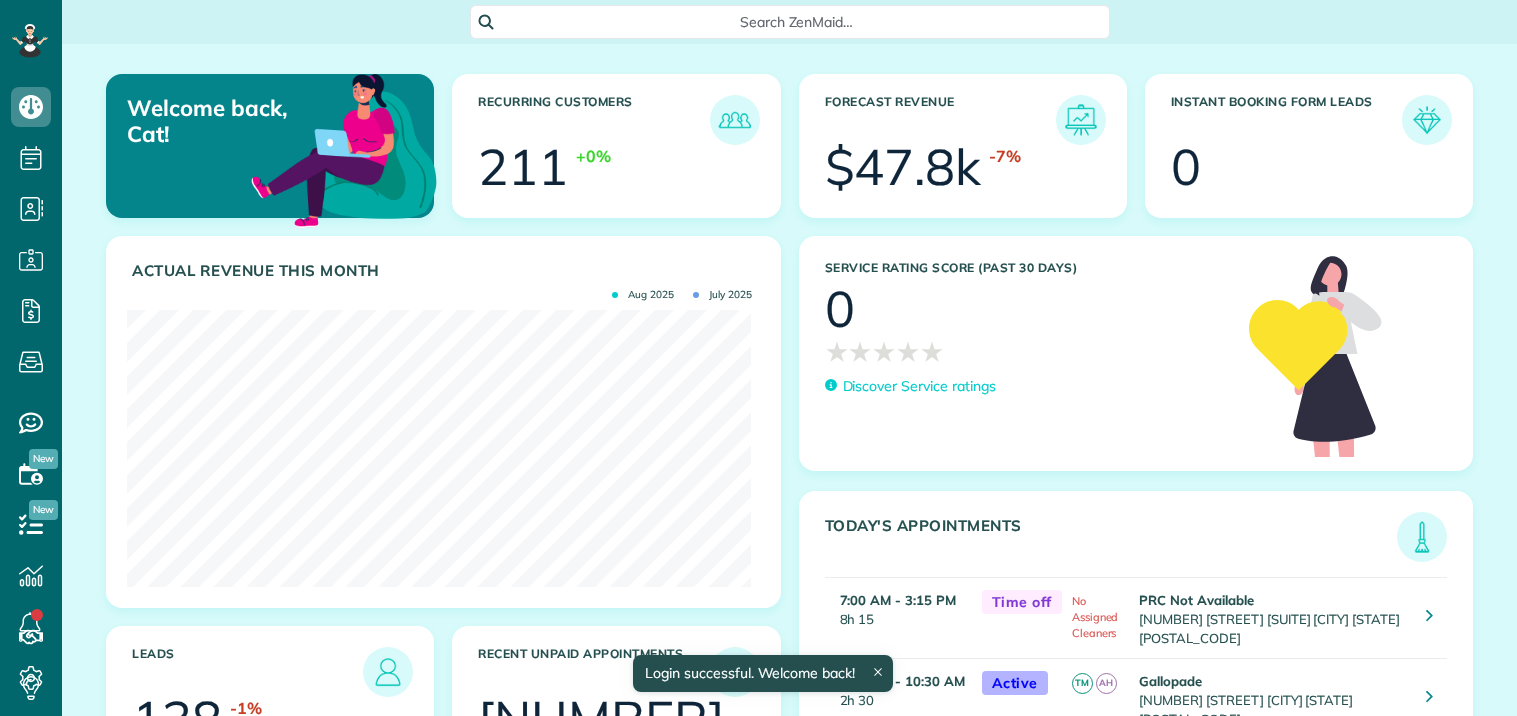 scroll, scrollTop: 0, scrollLeft: 0, axis: both 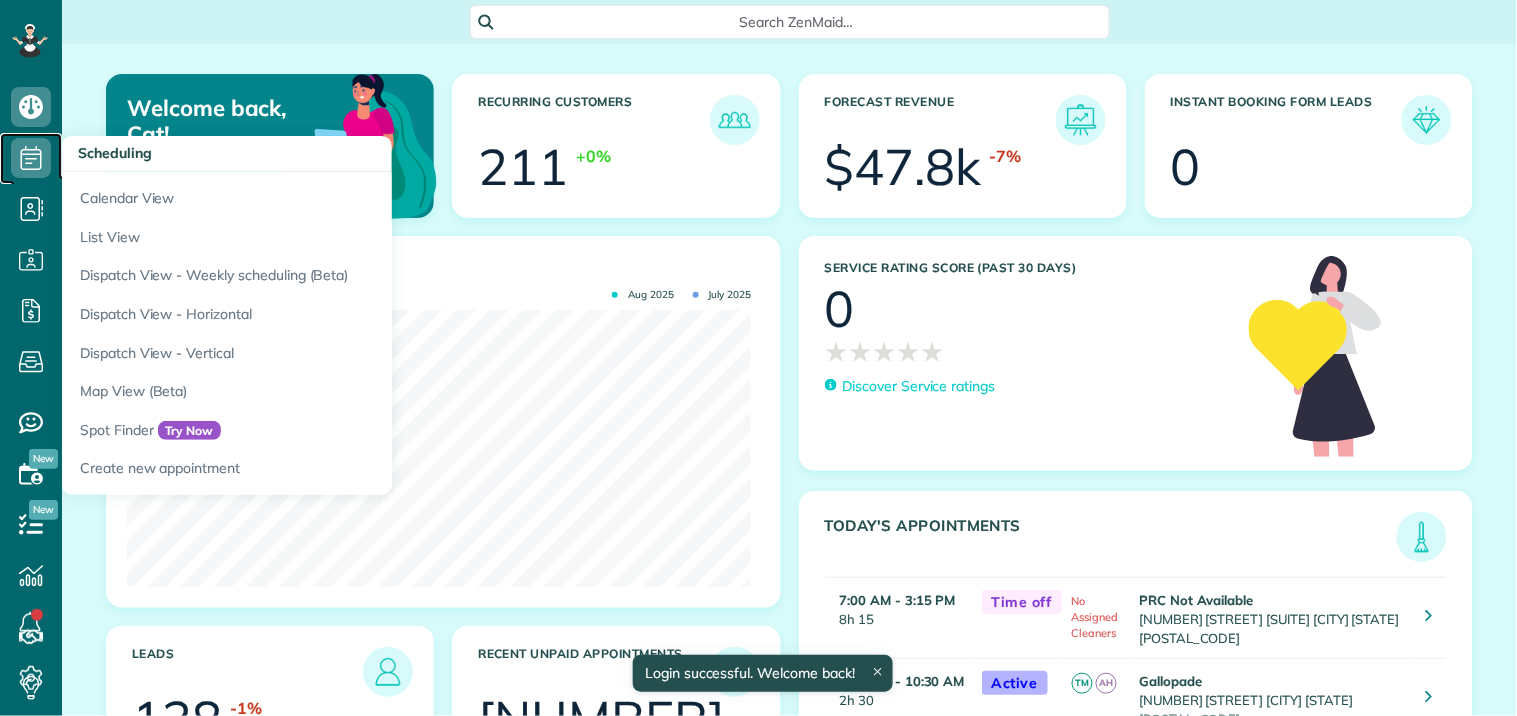 click 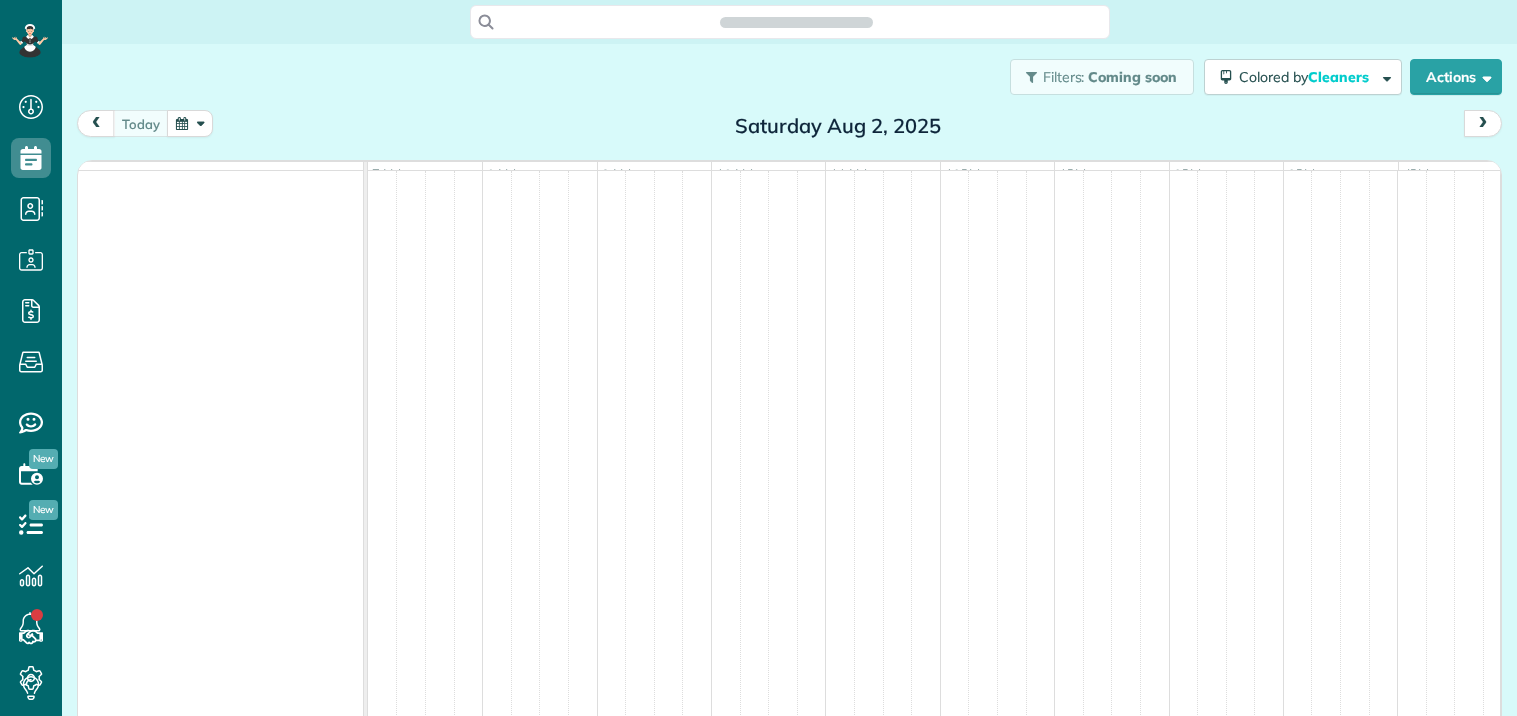 scroll, scrollTop: 0, scrollLeft: 0, axis: both 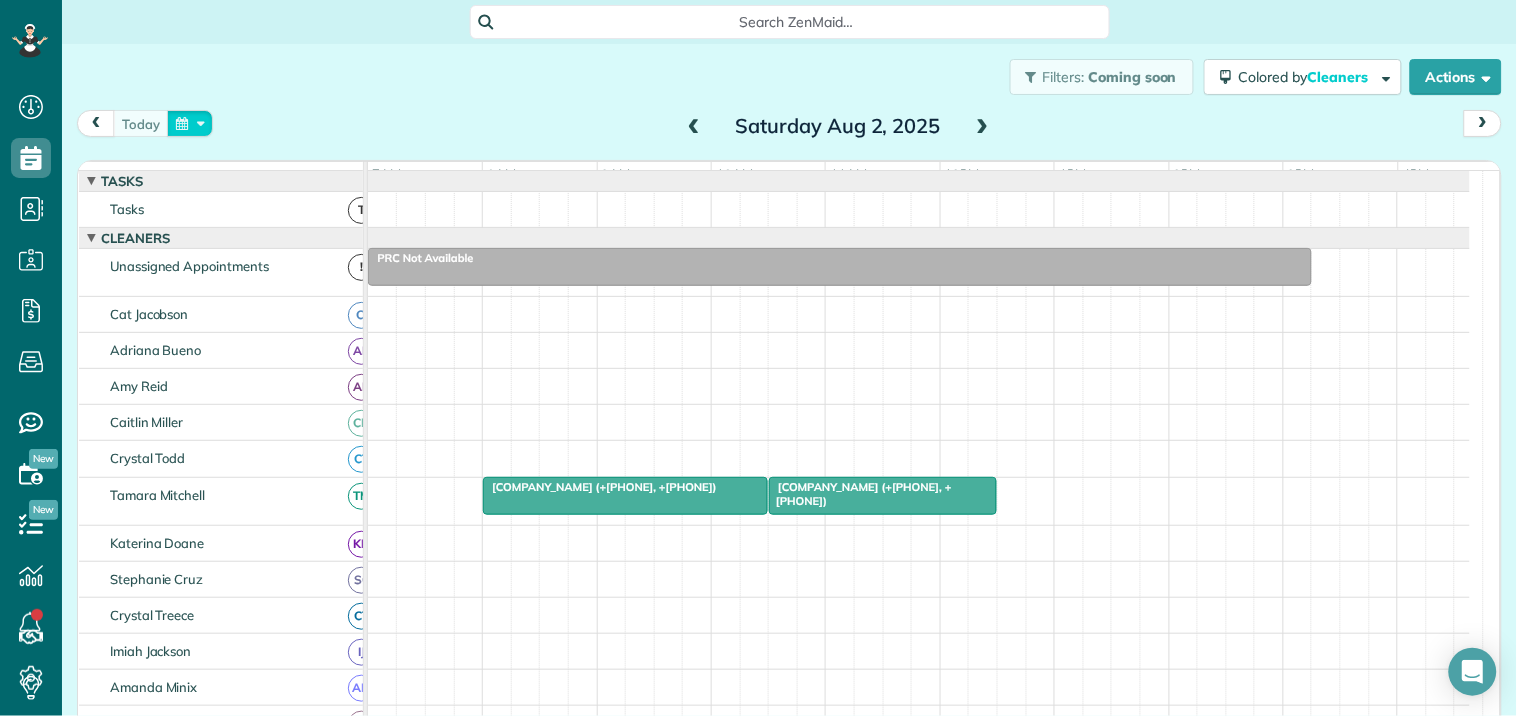 click at bounding box center (190, 123) 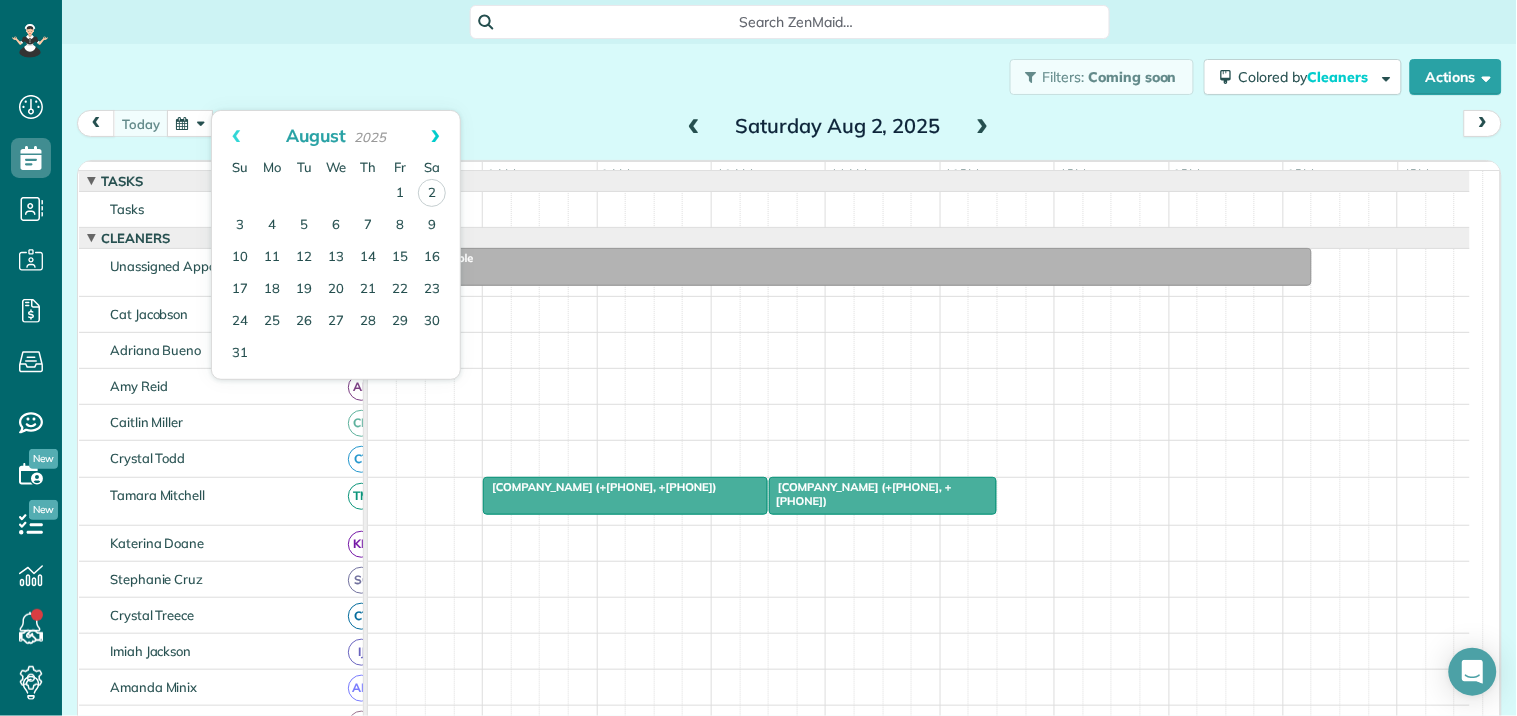 click on "Next" at bounding box center [435, 136] 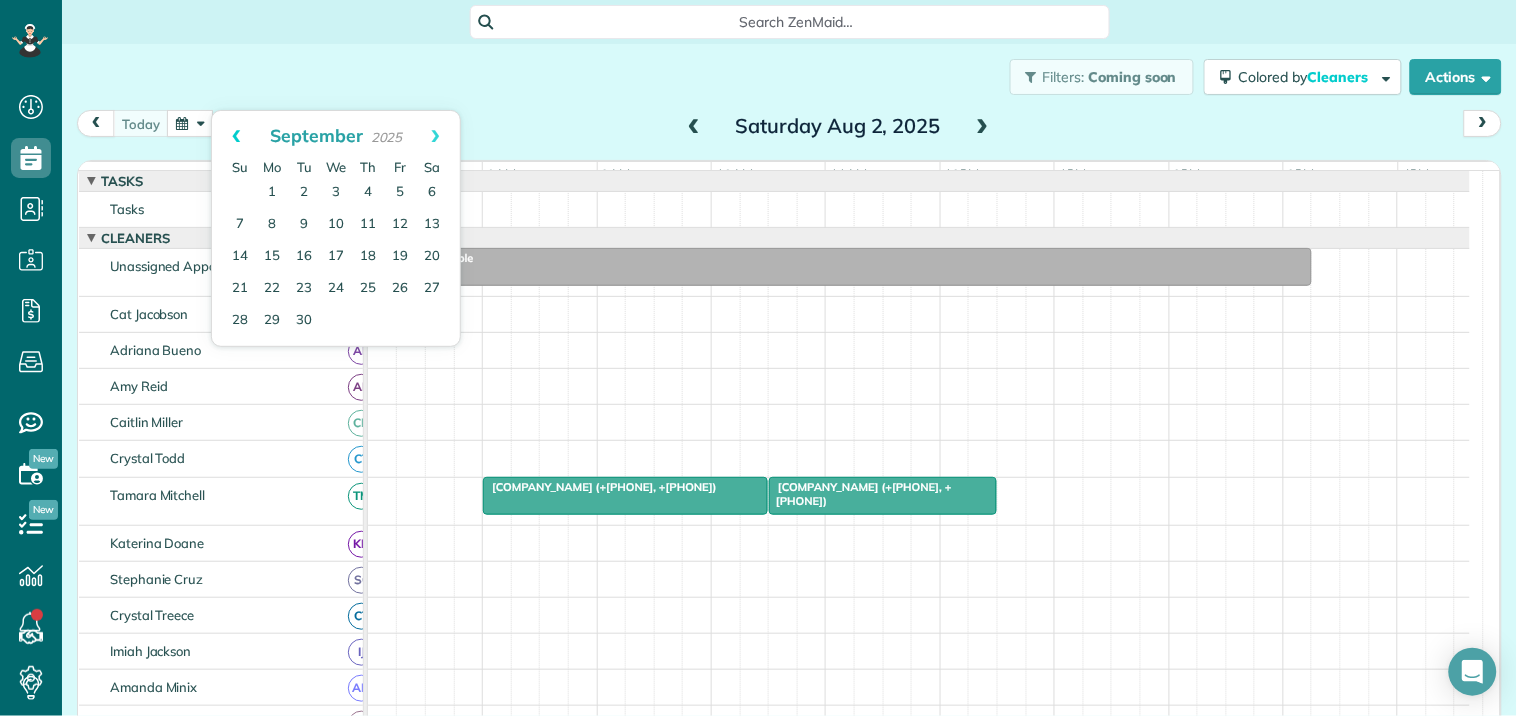 click on "Prev" at bounding box center [236, 136] 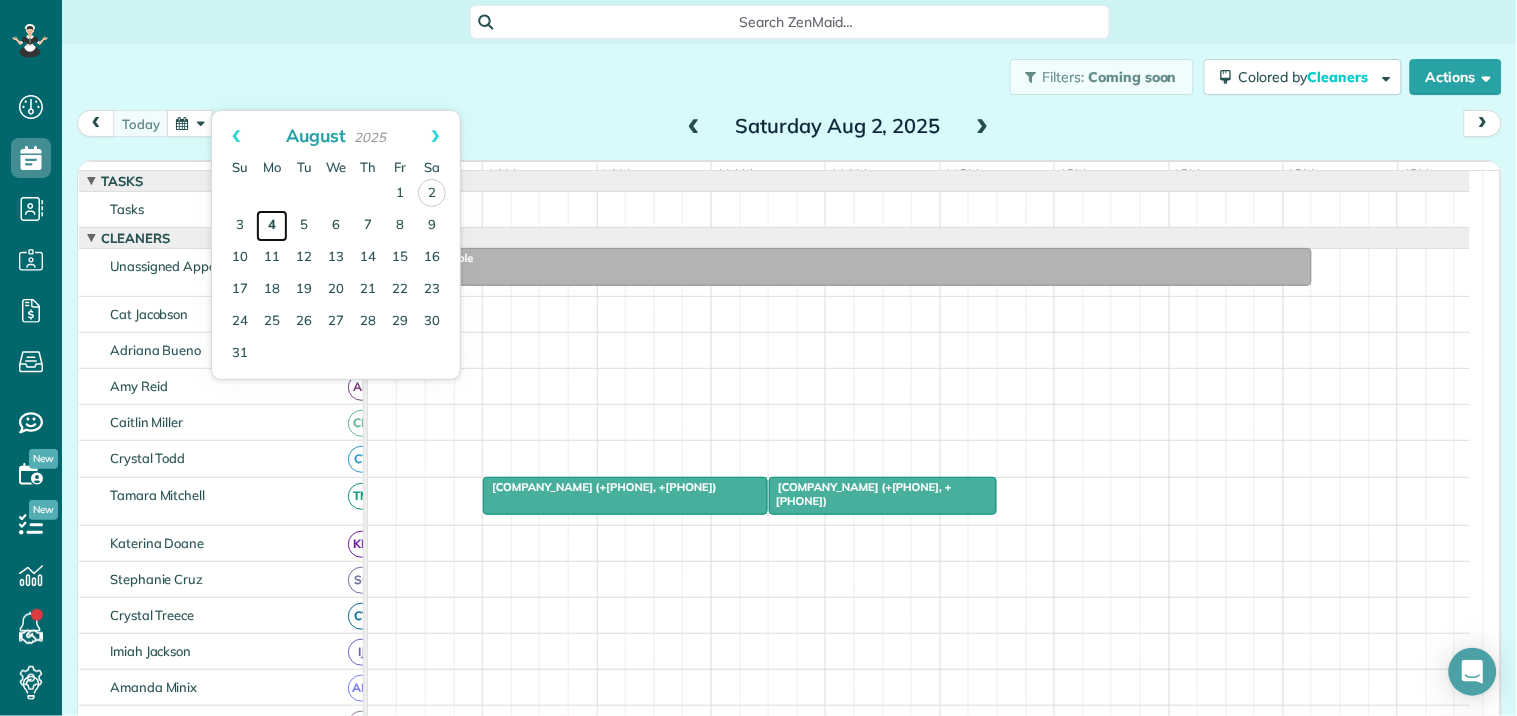 click on "4" at bounding box center [272, 226] 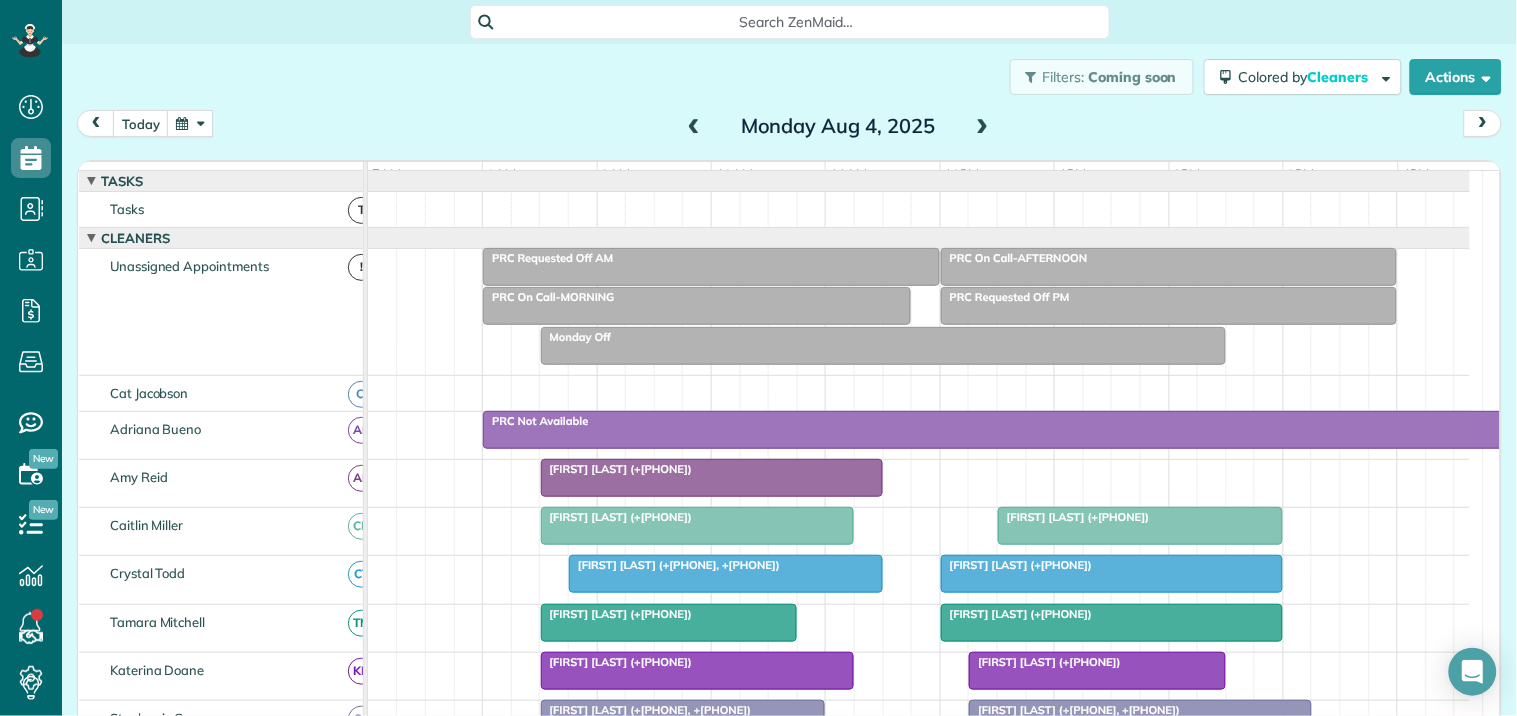 scroll, scrollTop: 333, scrollLeft: 0, axis: vertical 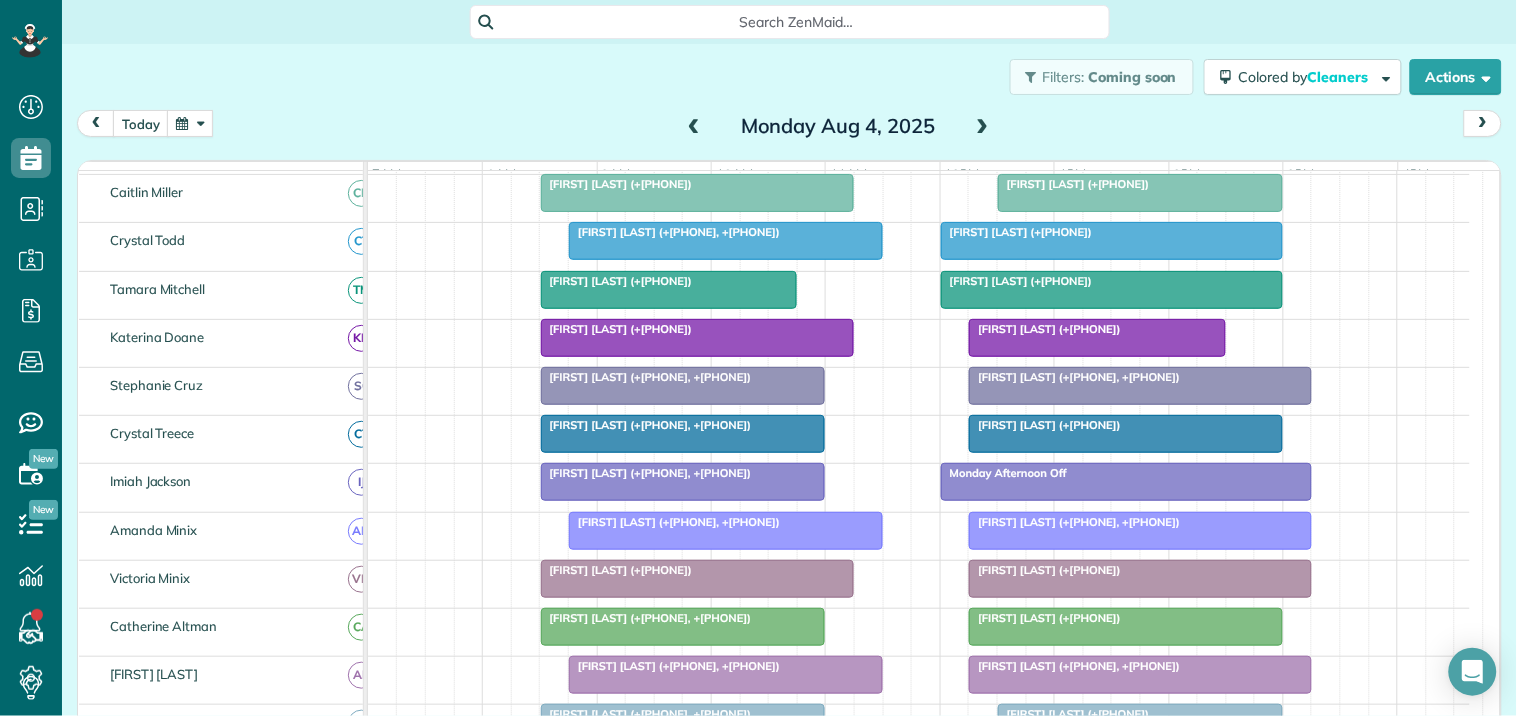 click on "[FIRST] [LAST] (+[PHONE])" at bounding box center (1045, 425) 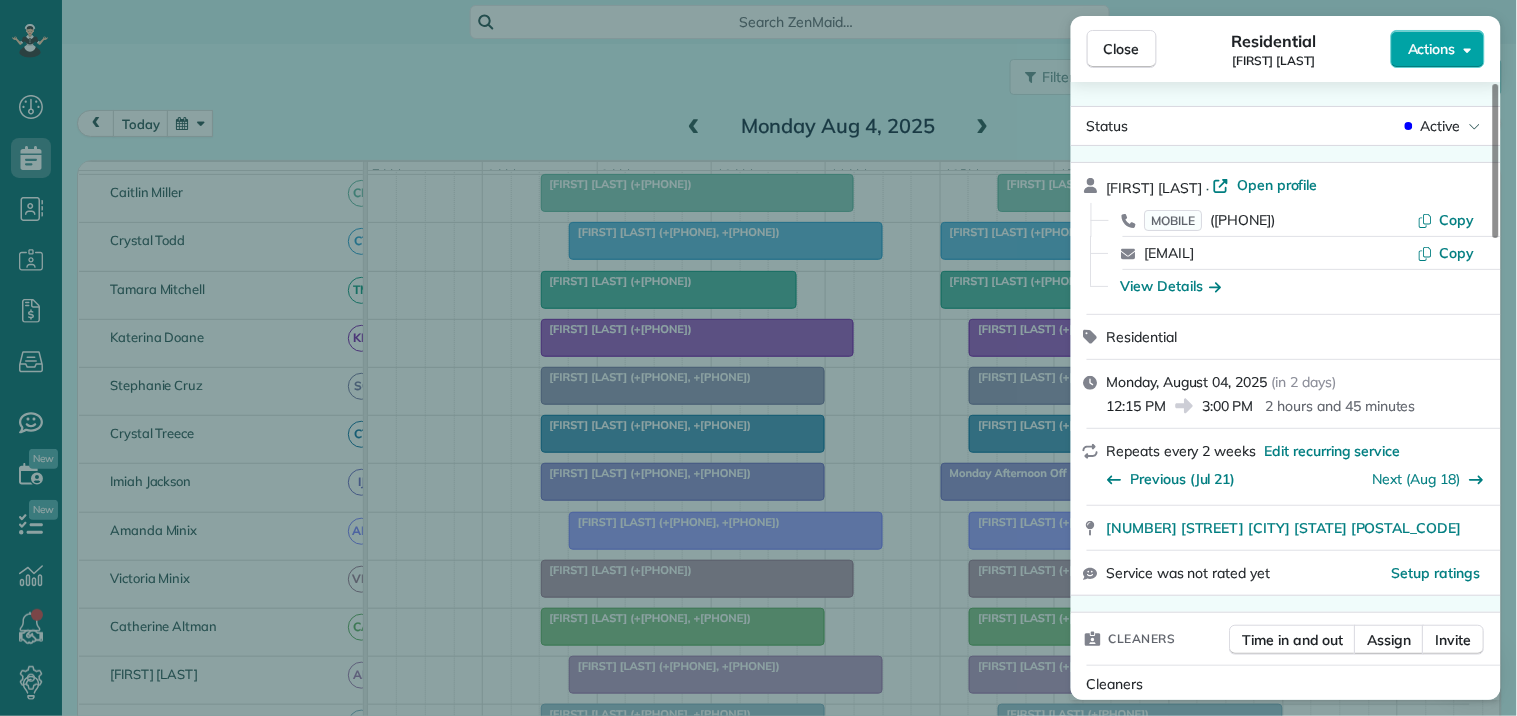 click on "Actions" at bounding box center [1432, 49] 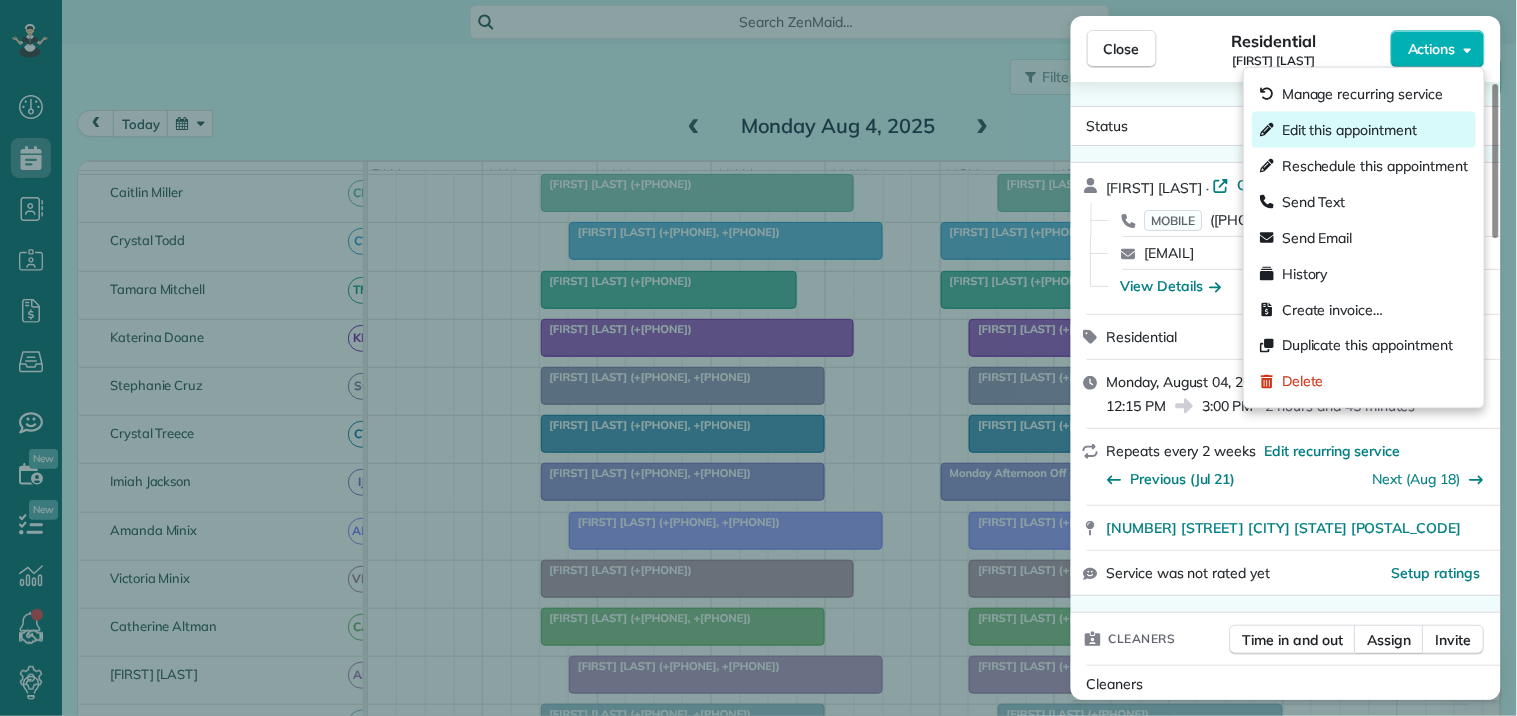 click on "Edit this appointment" at bounding box center (1349, 130) 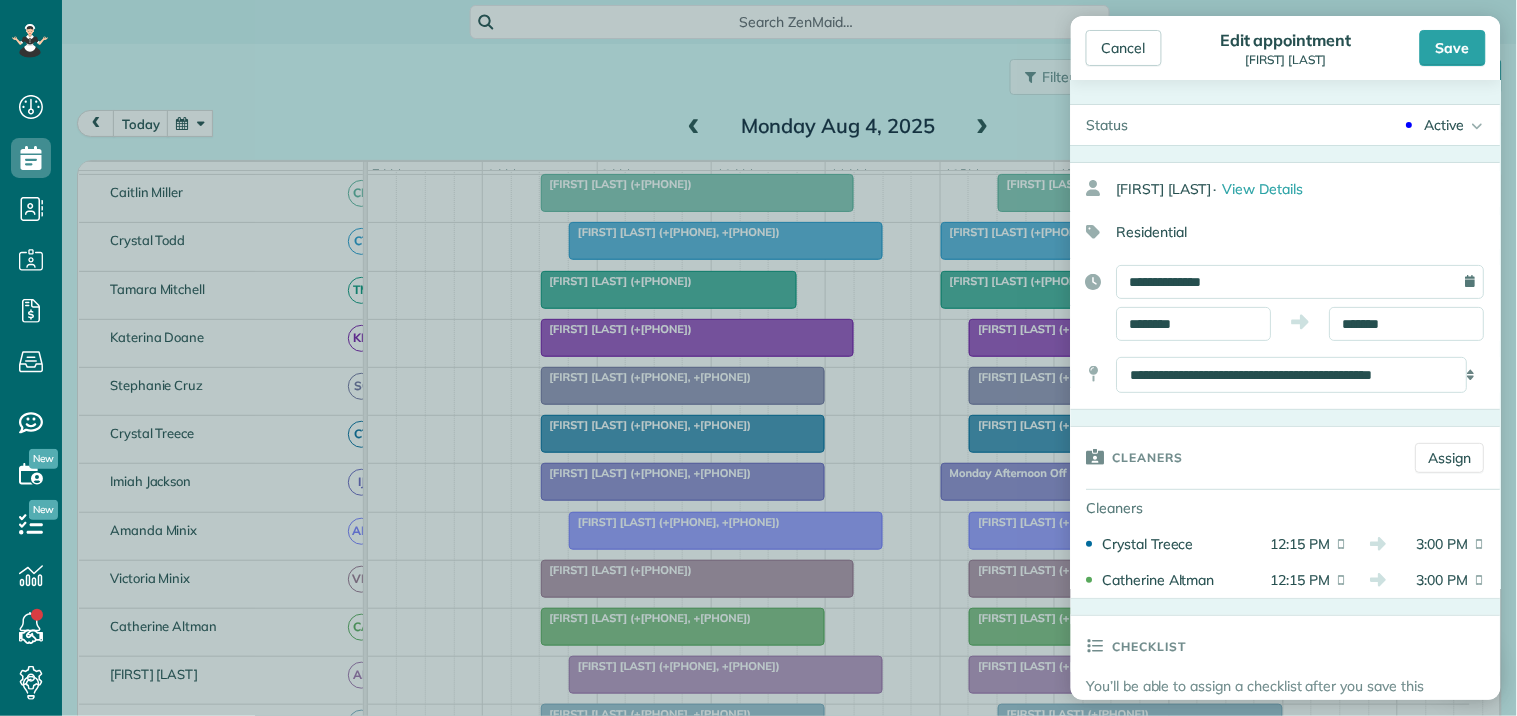 click on "Active" at bounding box center (1445, 125) 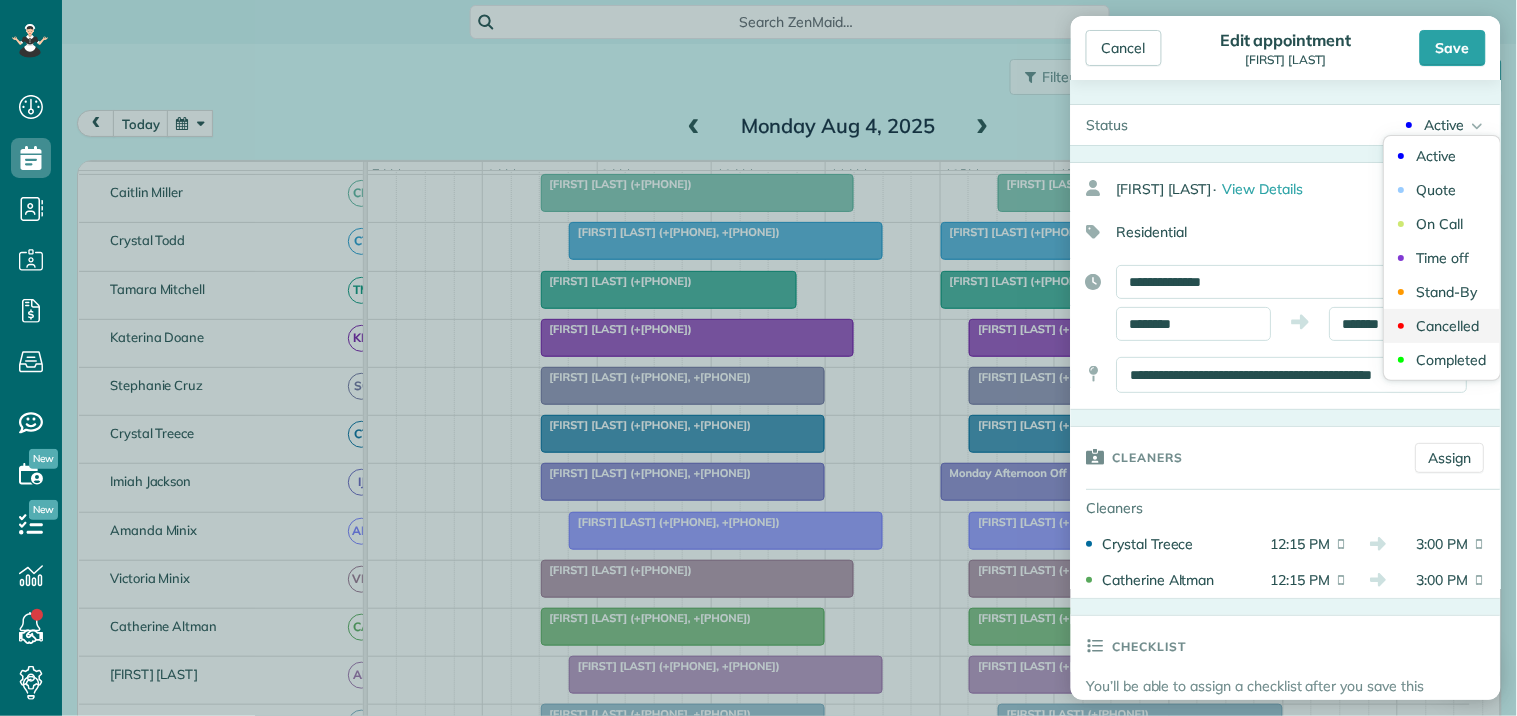 click on "Cancelled" at bounding box center (1448, 326) 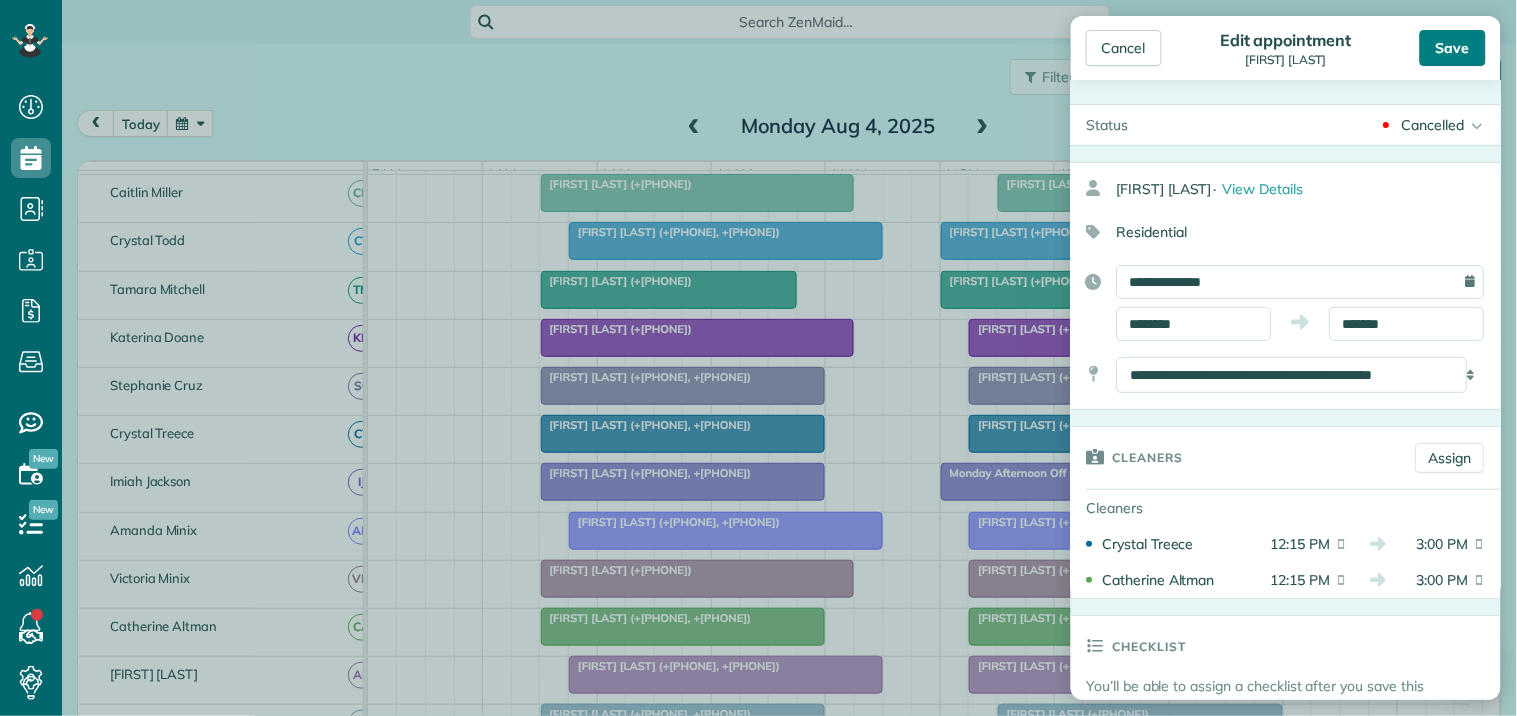 click on "Save" at bounding box center [1453, 48] 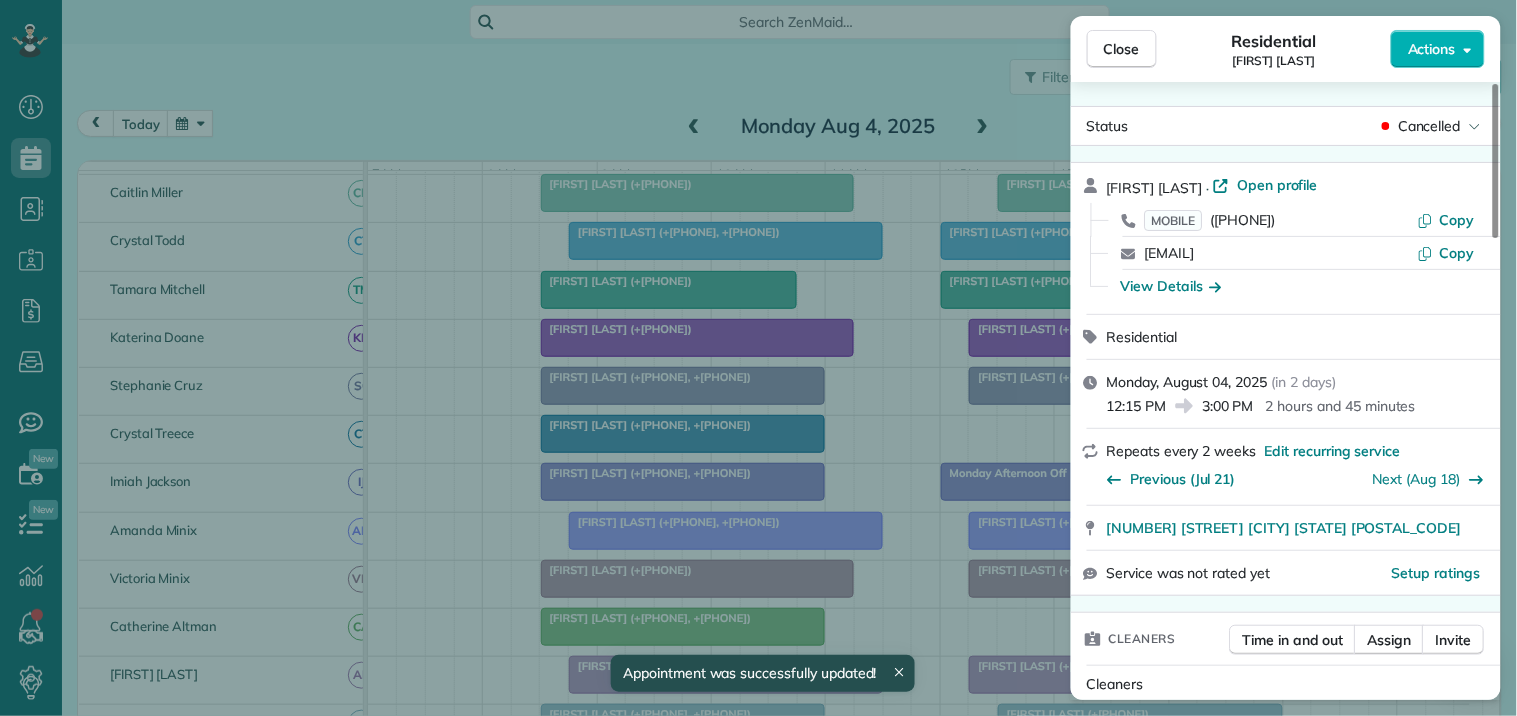 click on "Close" at bounding box center [1122, 49] 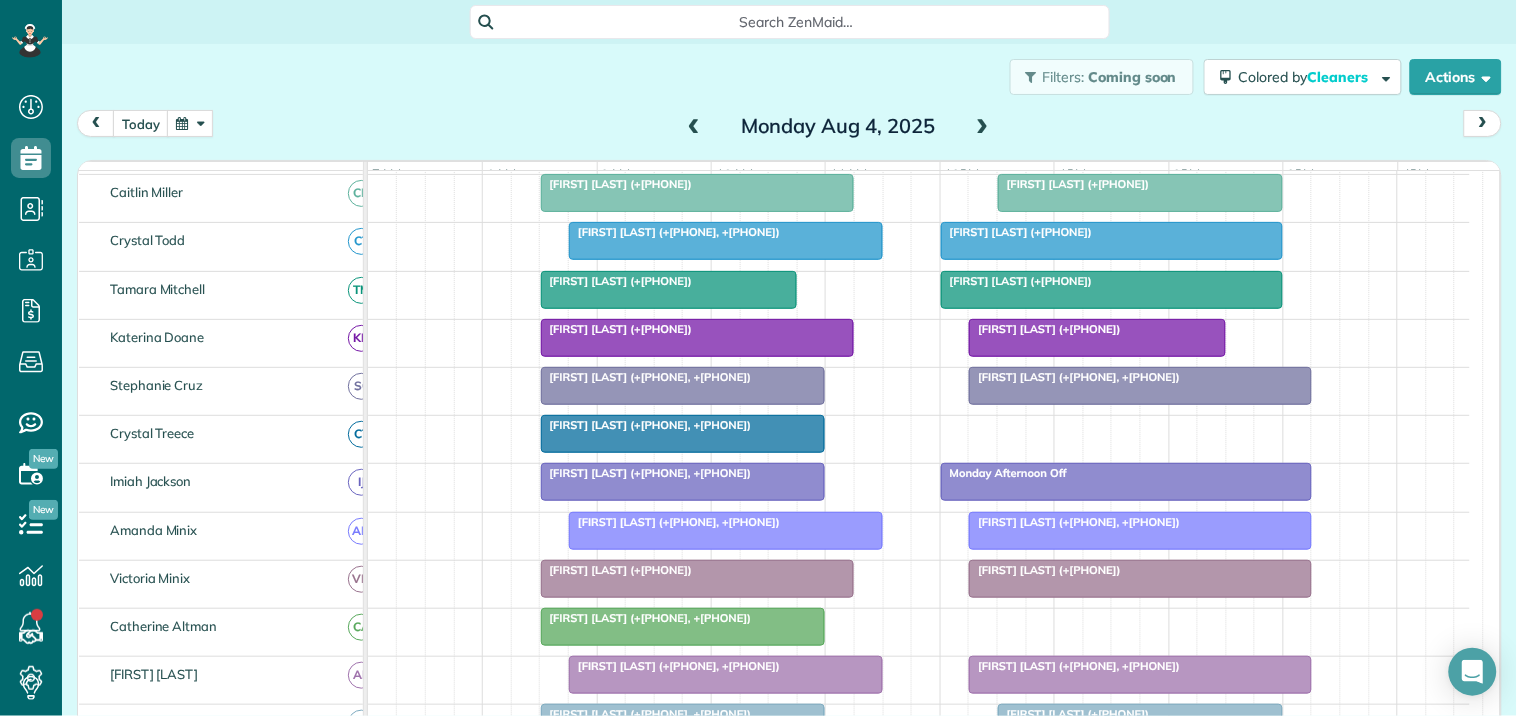 scroll, scrollTop: 547, scrollLeft: 0, axis: vertical 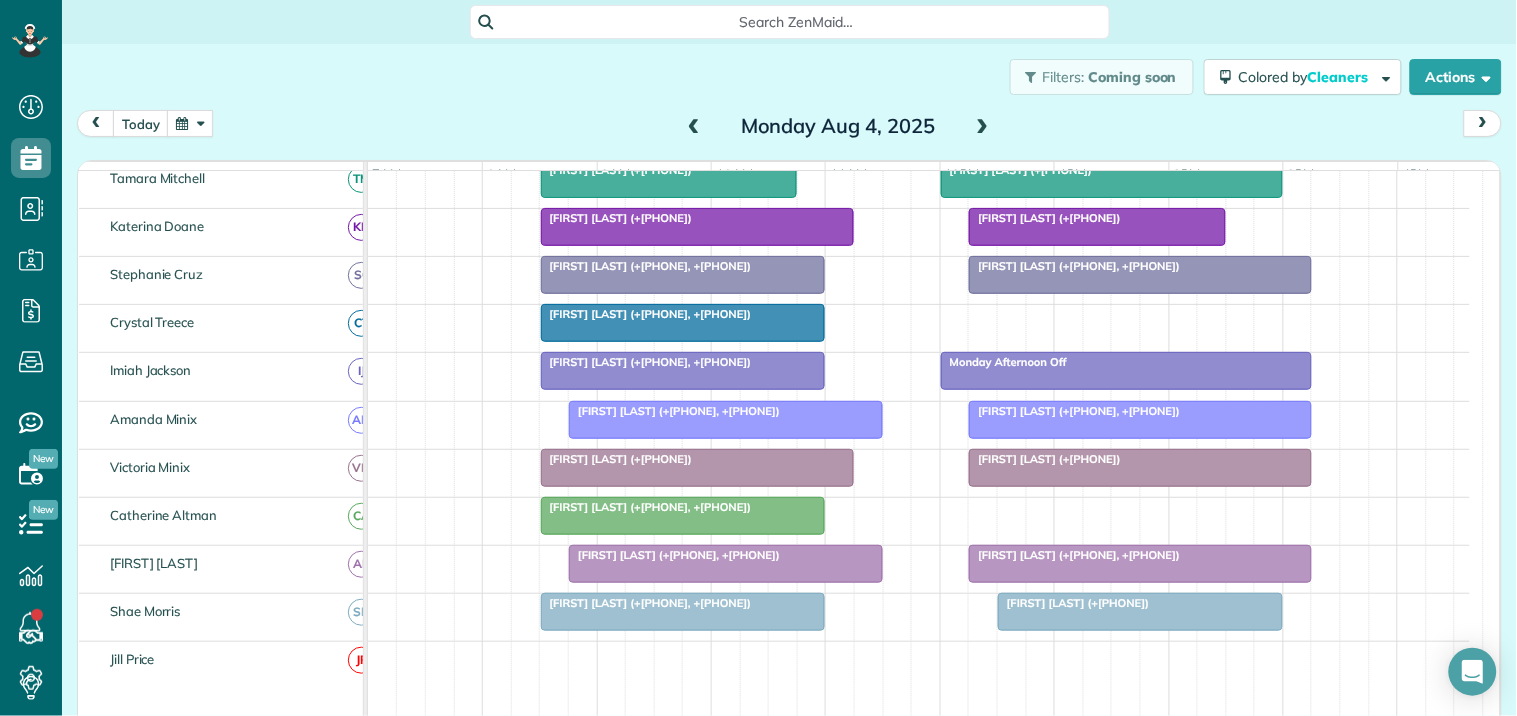 click on "[FIRST] [LAST] (+[PHONE], +[PHONE])" at bounding box center [1140, 266] 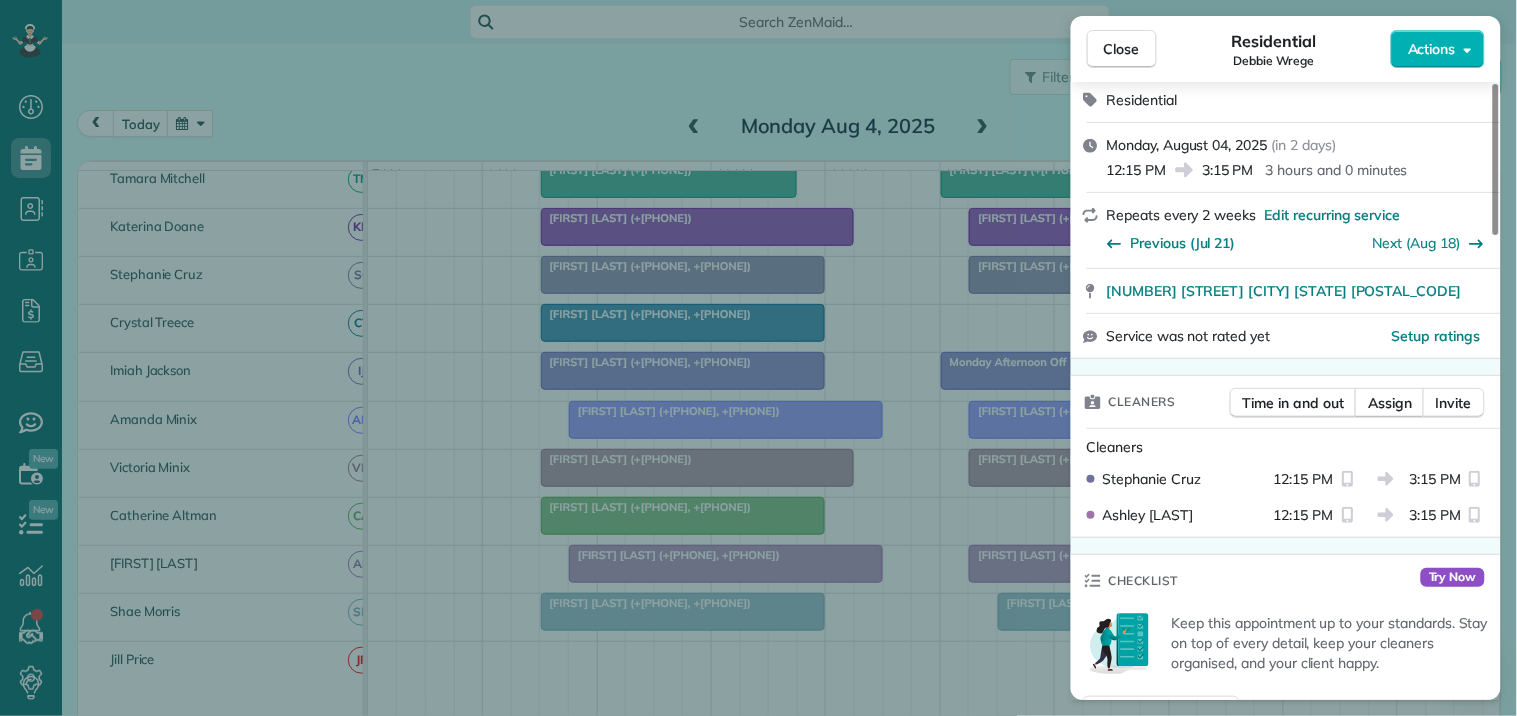 scroll, scrollTop: 333, scrollLeft: 0, axis: vertical 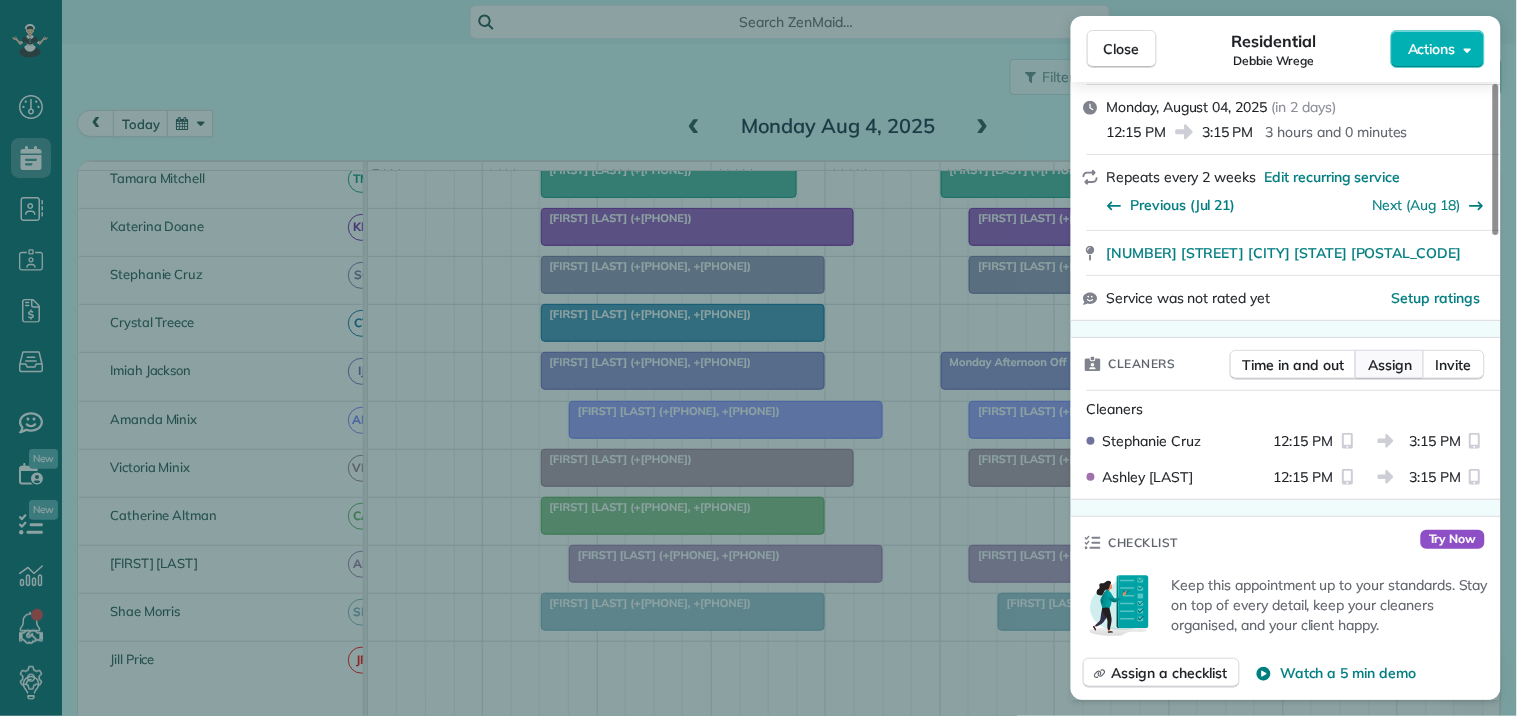 click on "Assign" at bounding box center [1390, 365] 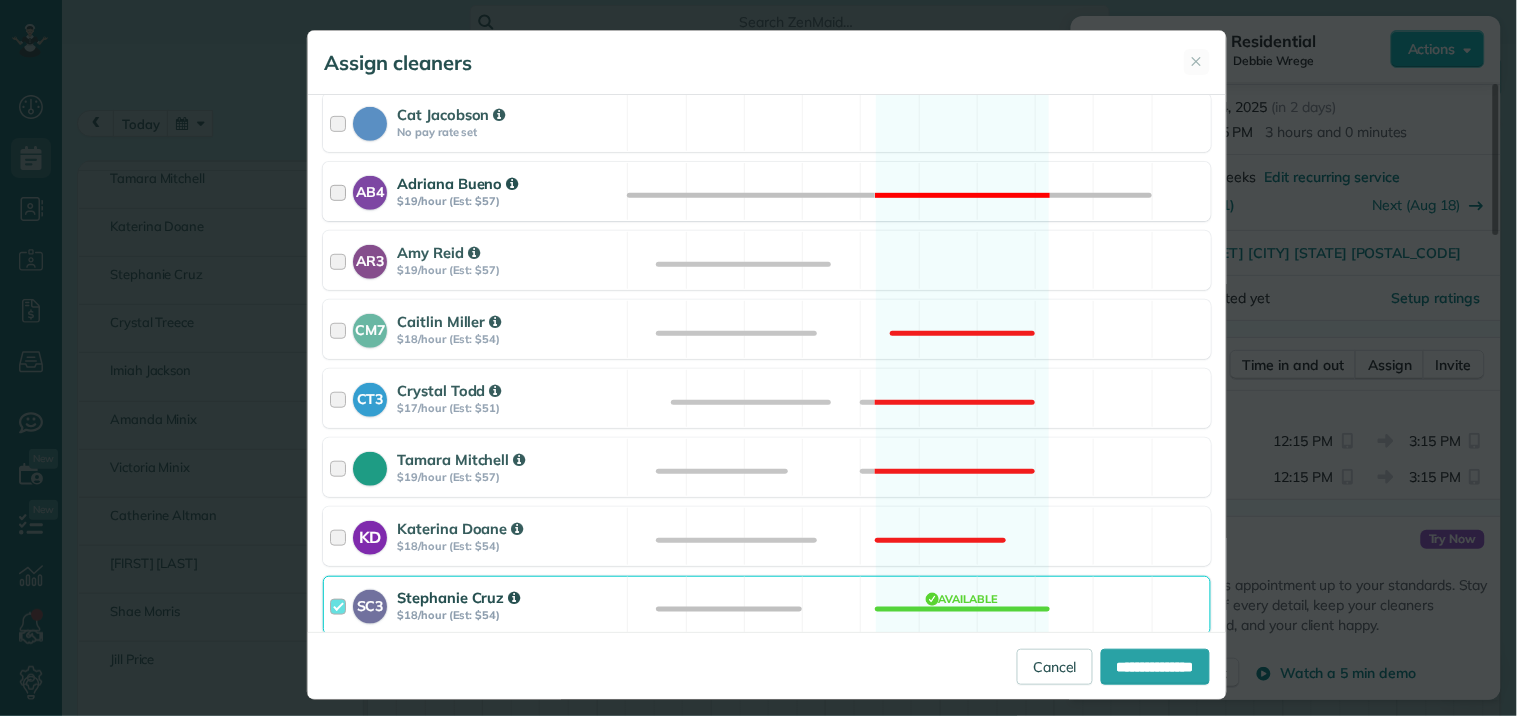 scroll, scrollTop: 444, scrollLeft: 0, axis: vertical 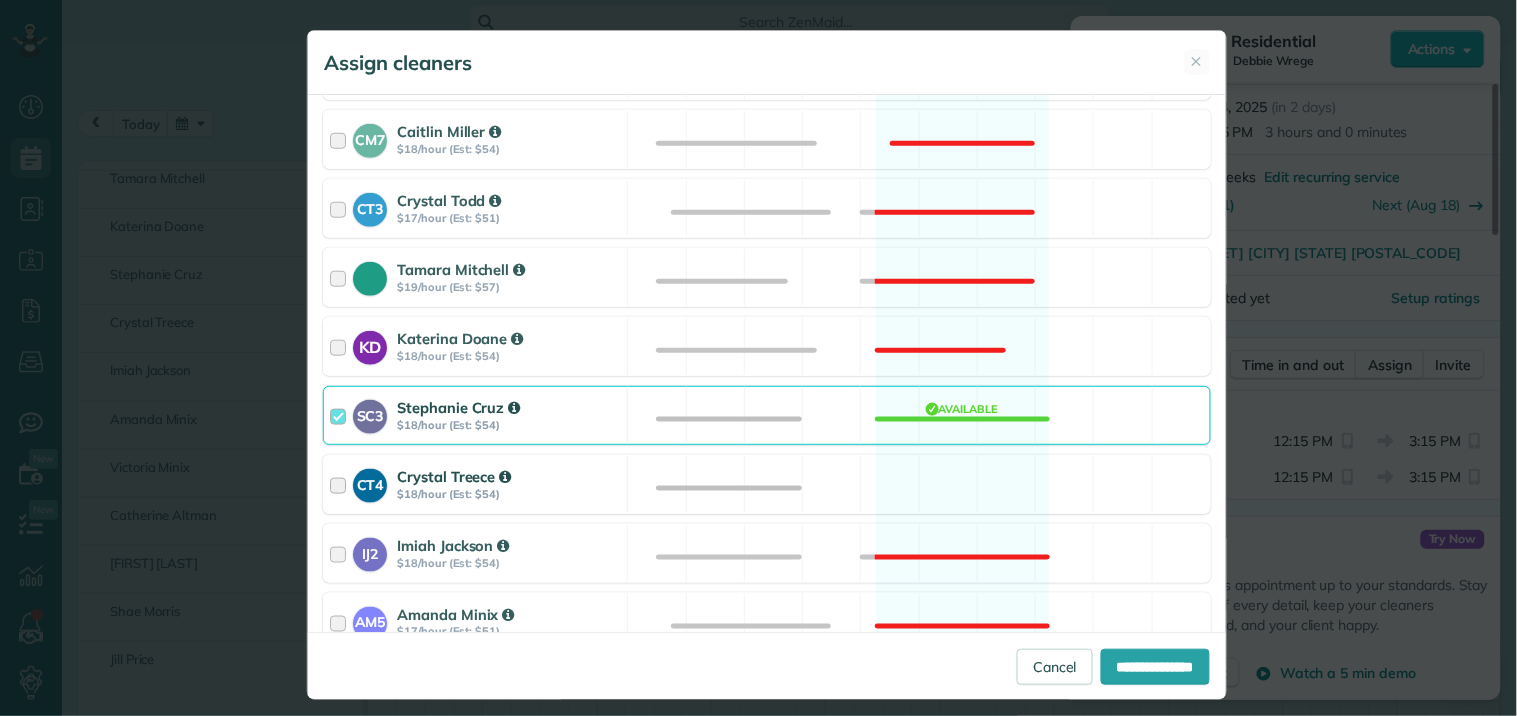 click on "CT4
[FIRST] [LAST]
$[NUMBER]/hour (Est: $[NUMBER])
Available" at bounding box center (767, 484) 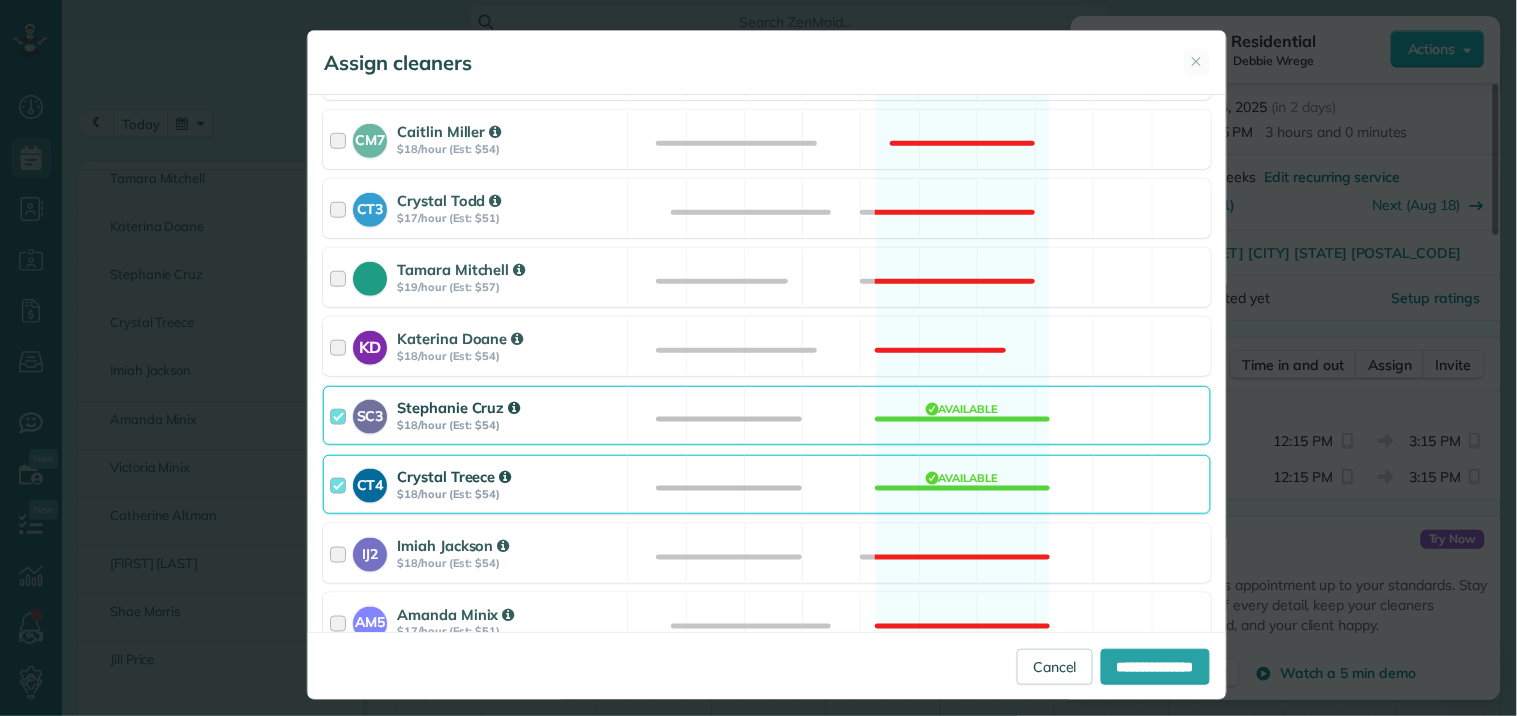 click on "SC3
[FIRST] [LAST]
$[NUMBER]/hour (Est: $[NUMBER])
Available" at bounding box center (767, 415) 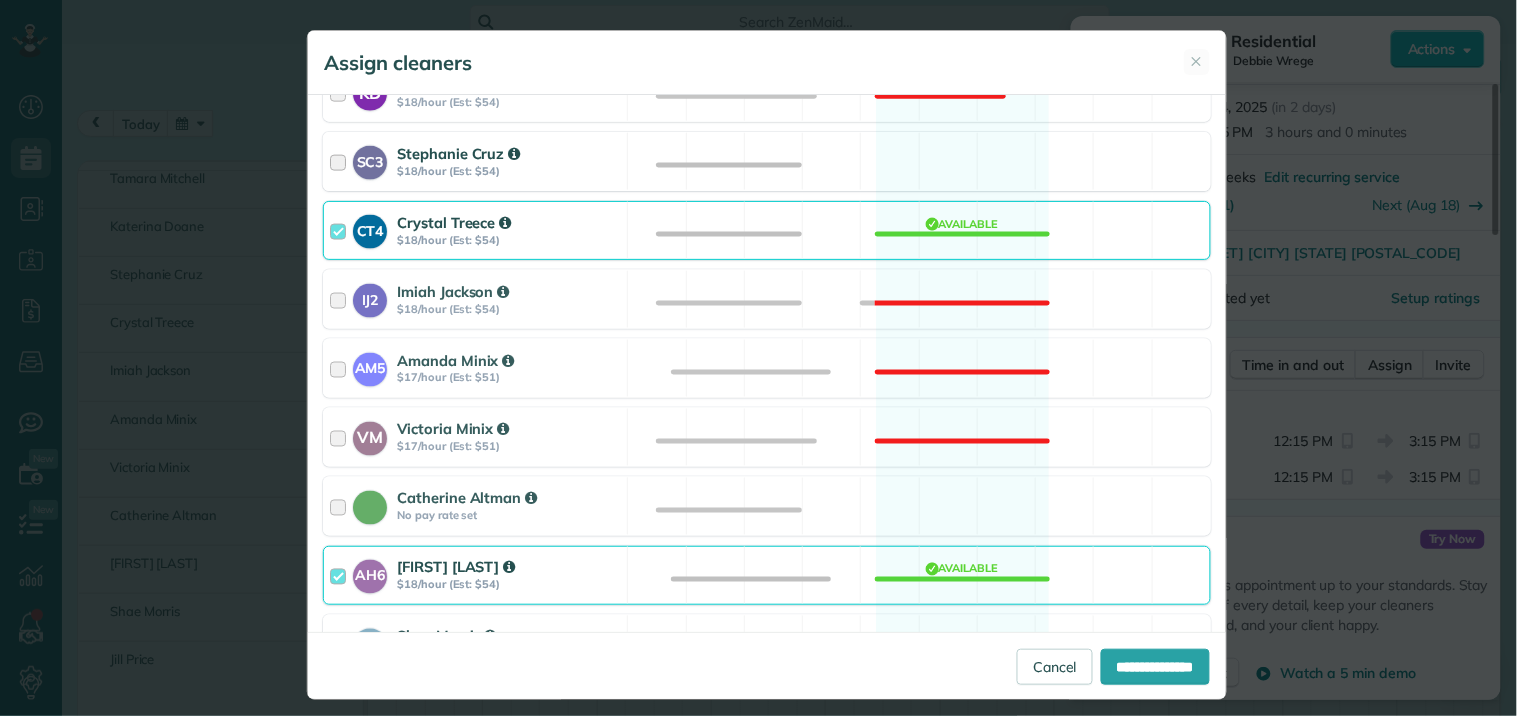 scroll, scrollTop: 884, scrollLeft: 0, axis: vertical 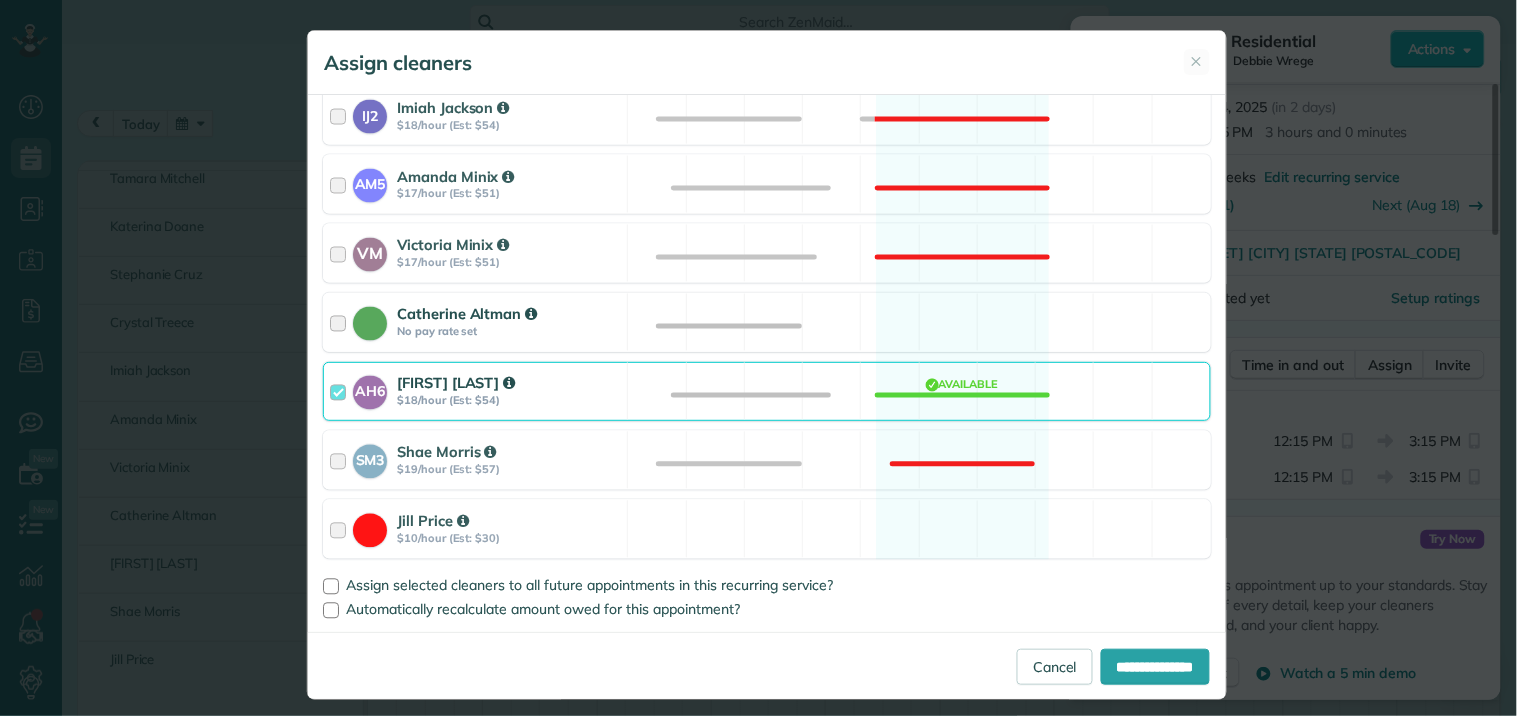 click on "[FIRST] [LAST]
No pay rate set
Available" at bounding box center [767, 322] 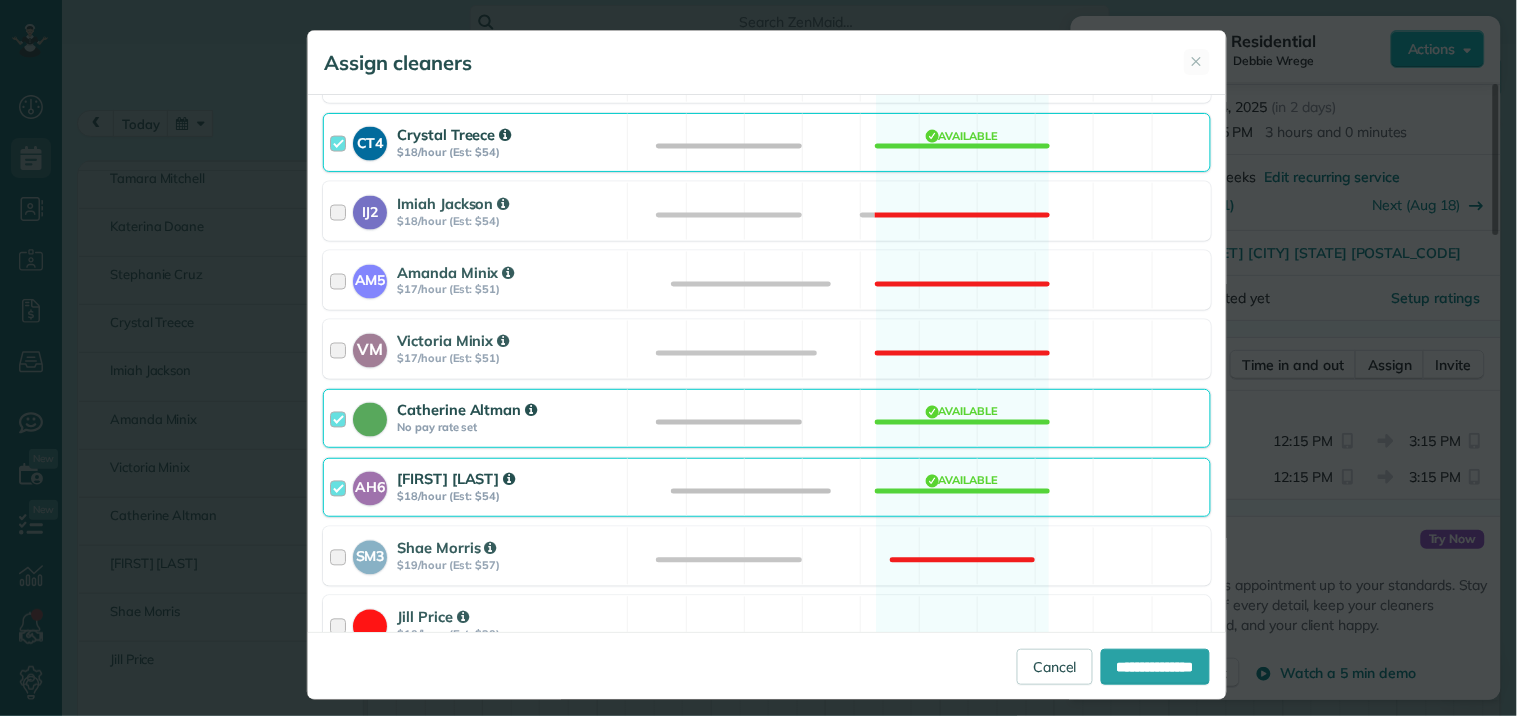 scroll, scrollTop: 662, scrollLeft: 0, axis: vertical 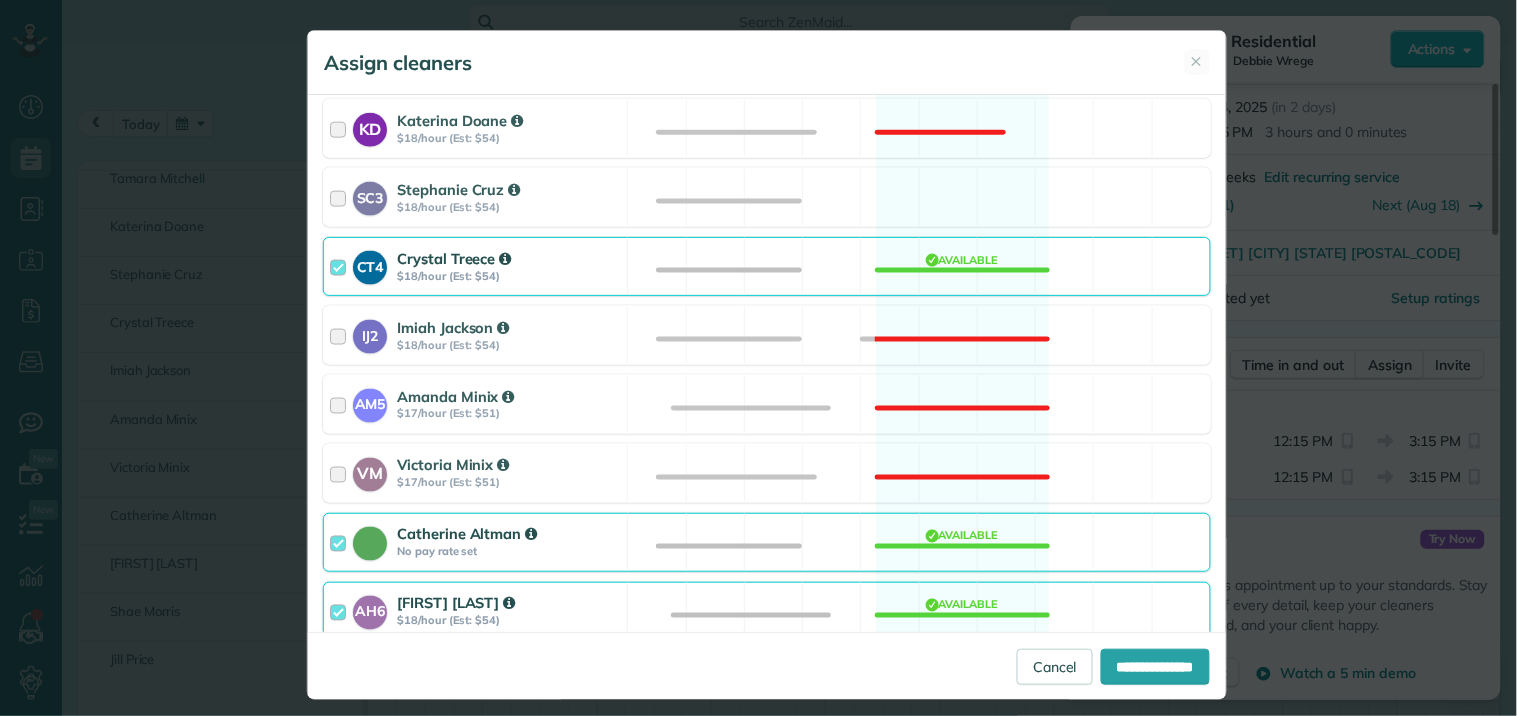 click on "CT4
[FIRST] [LAST]
$[NUMBER]/hour (Est: $[NUMBER])
Available" at bounding box center (767, 266) 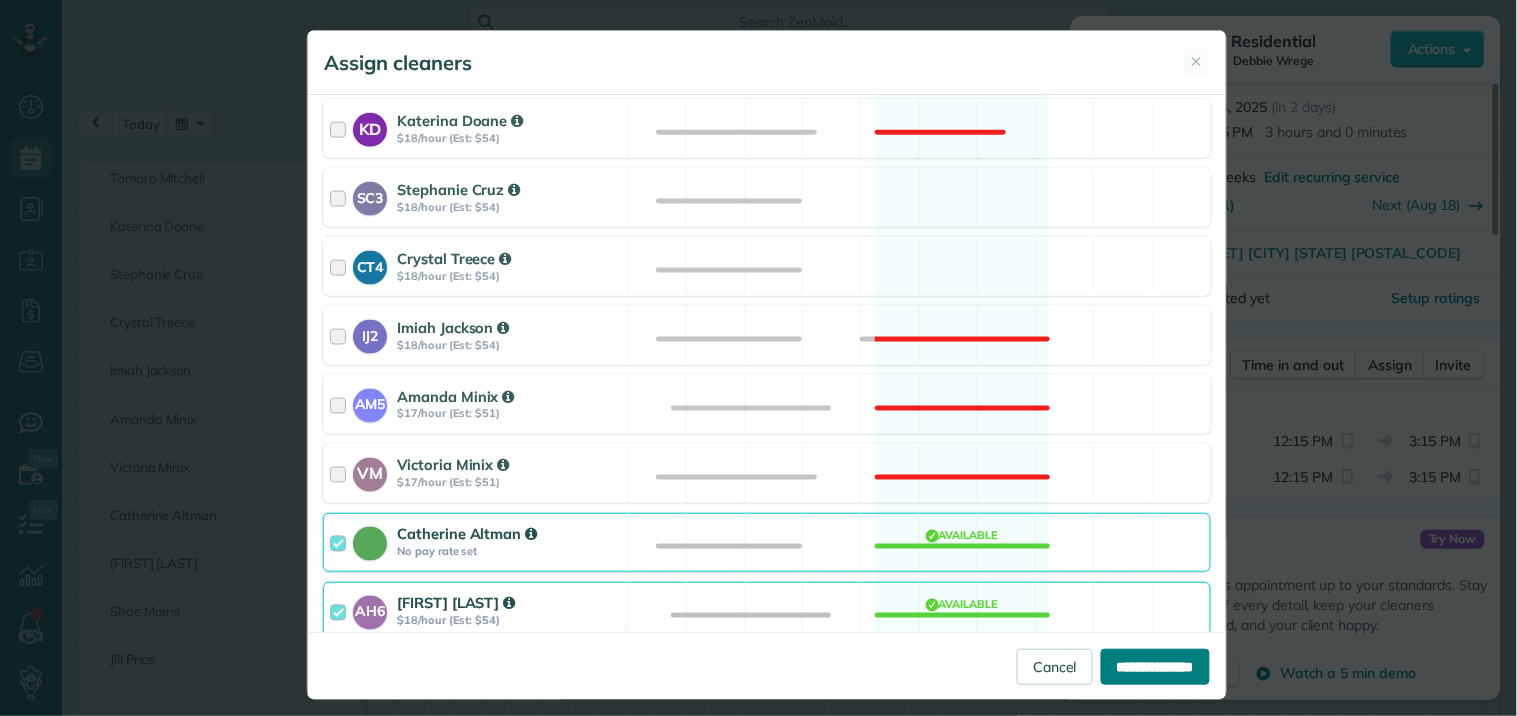 click on "**********" at bounding box center [1155, 667] 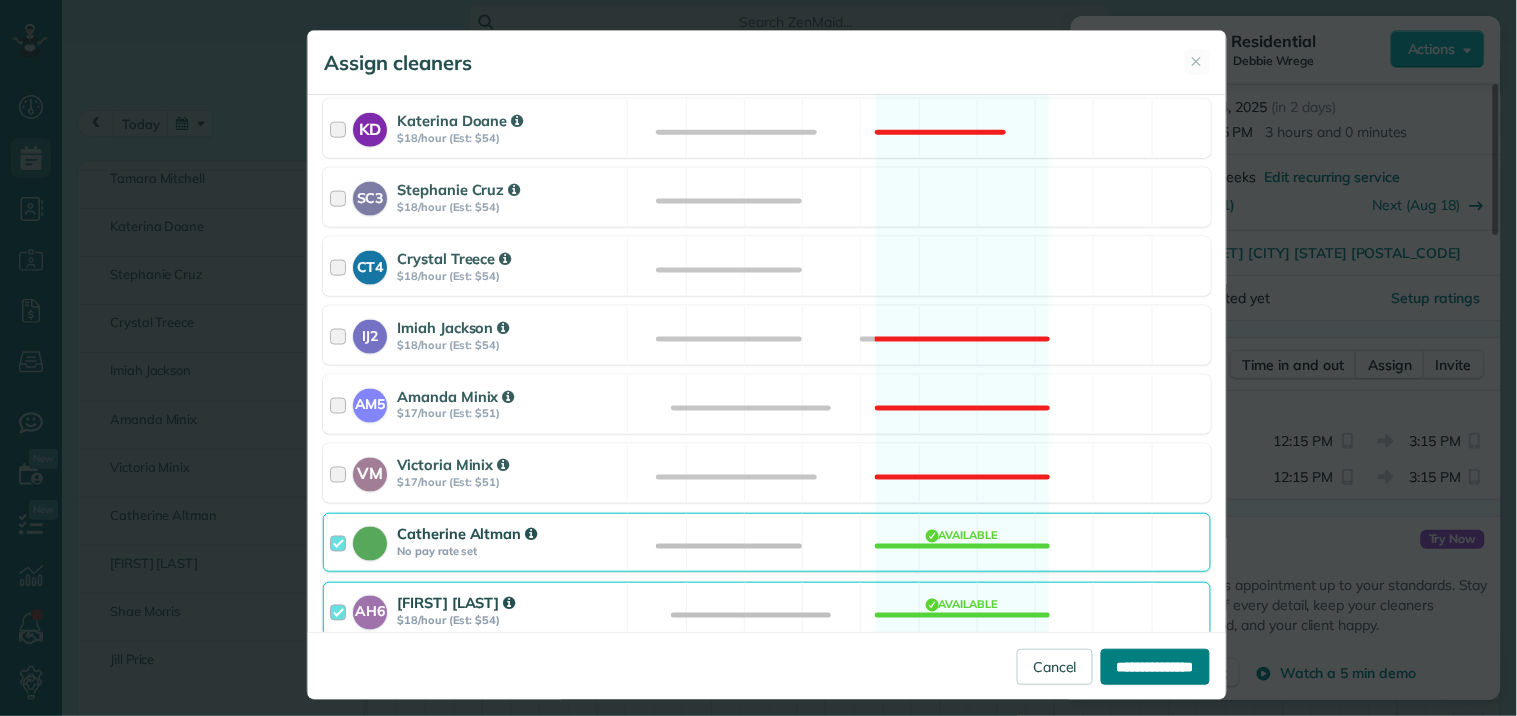 type on "**********" 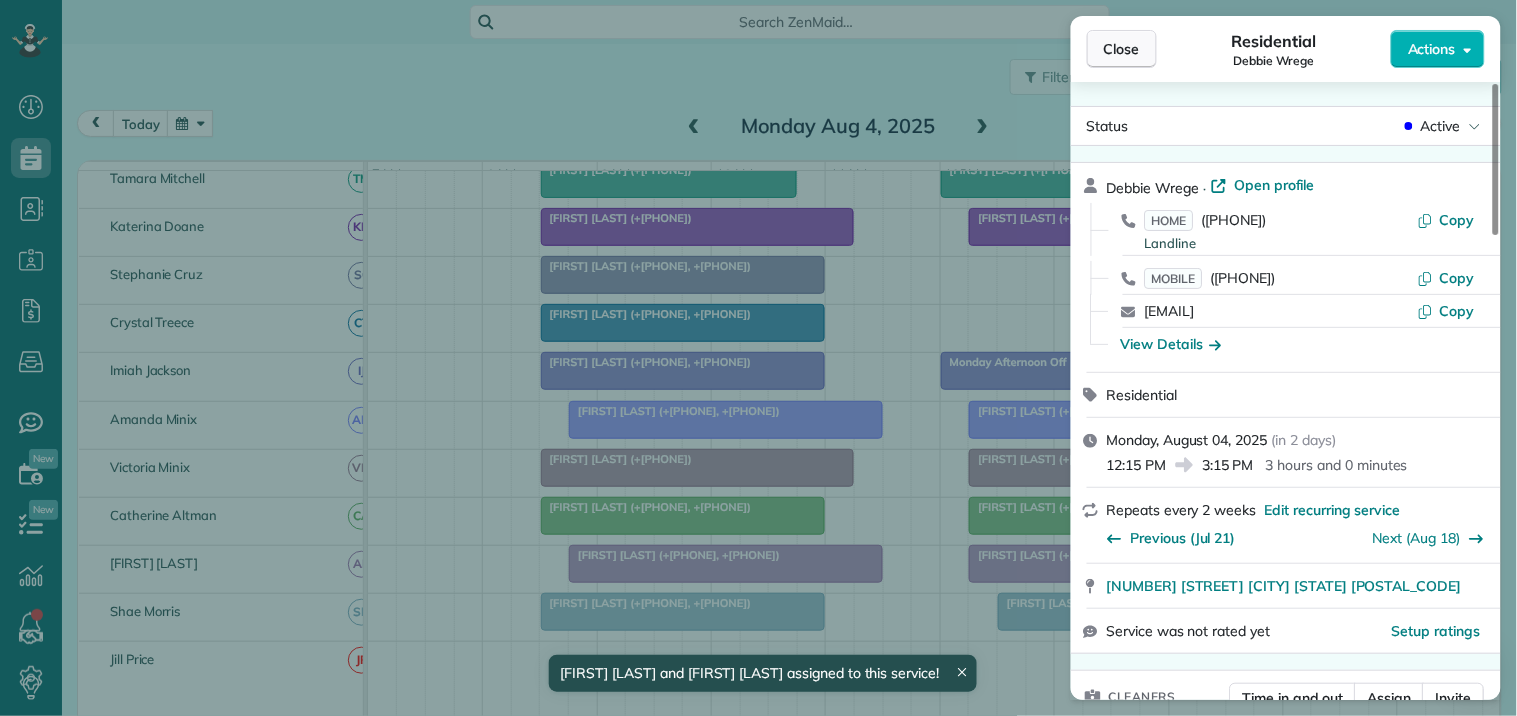 click on "Close" at bounding box center (1122, 49) 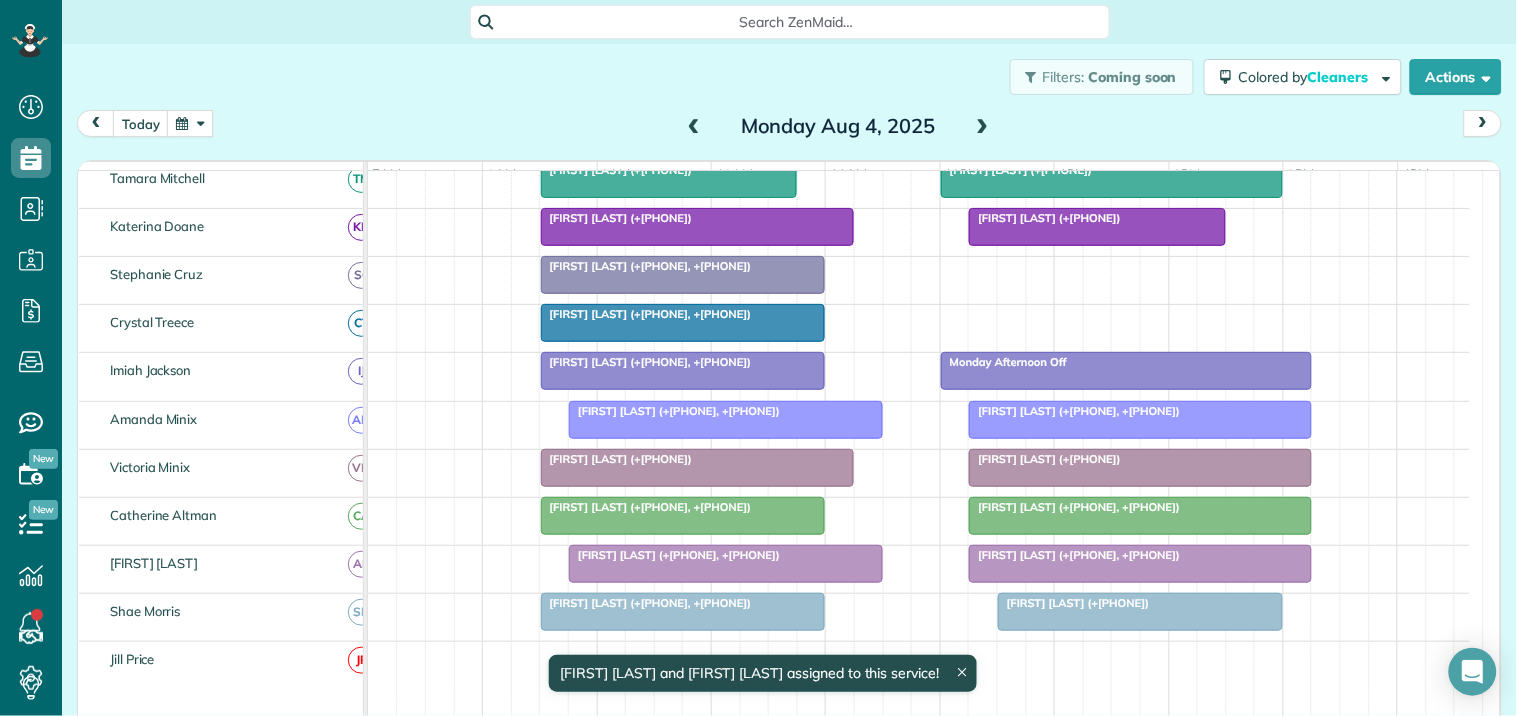 click at bounding box center [1140, 420] 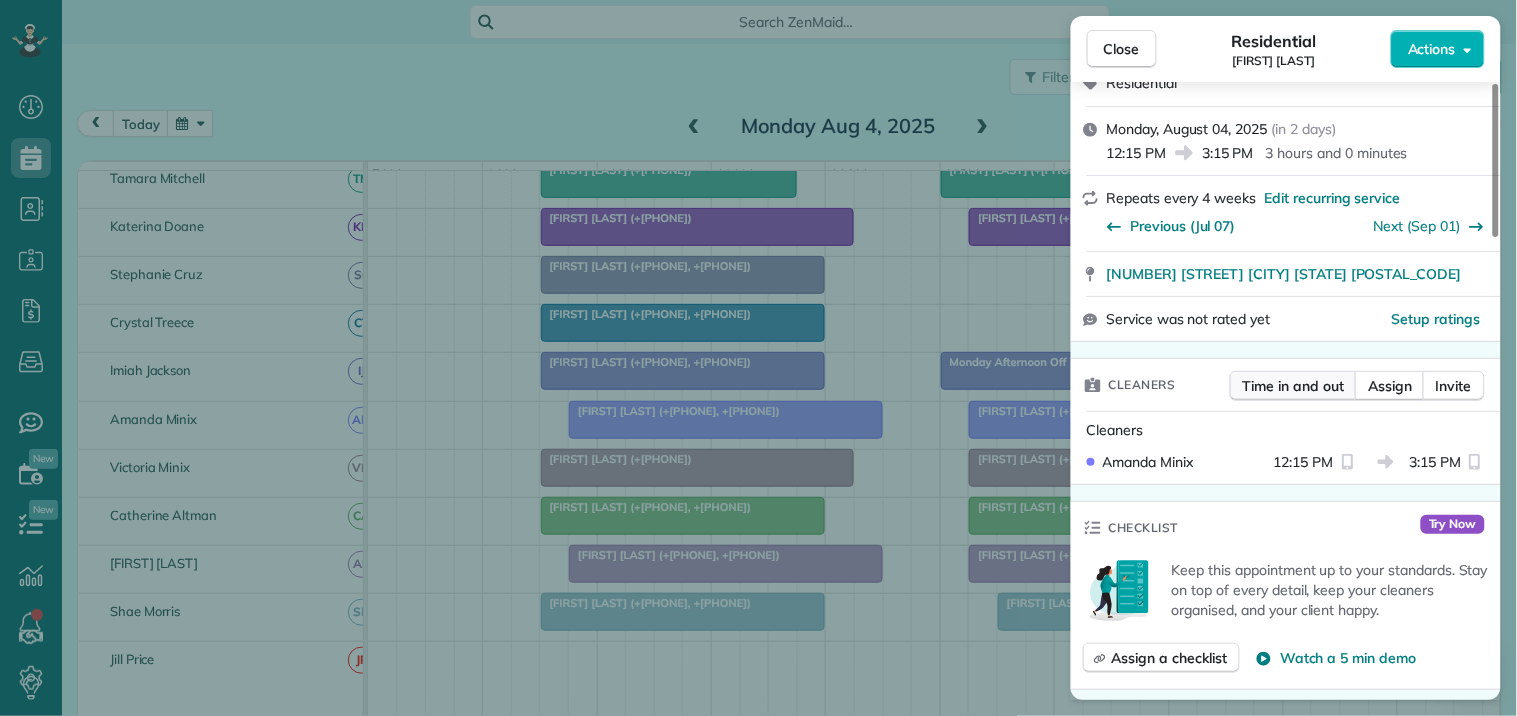 scroll, scrollTop: 333, scrollLeft: 0, axis: vertical 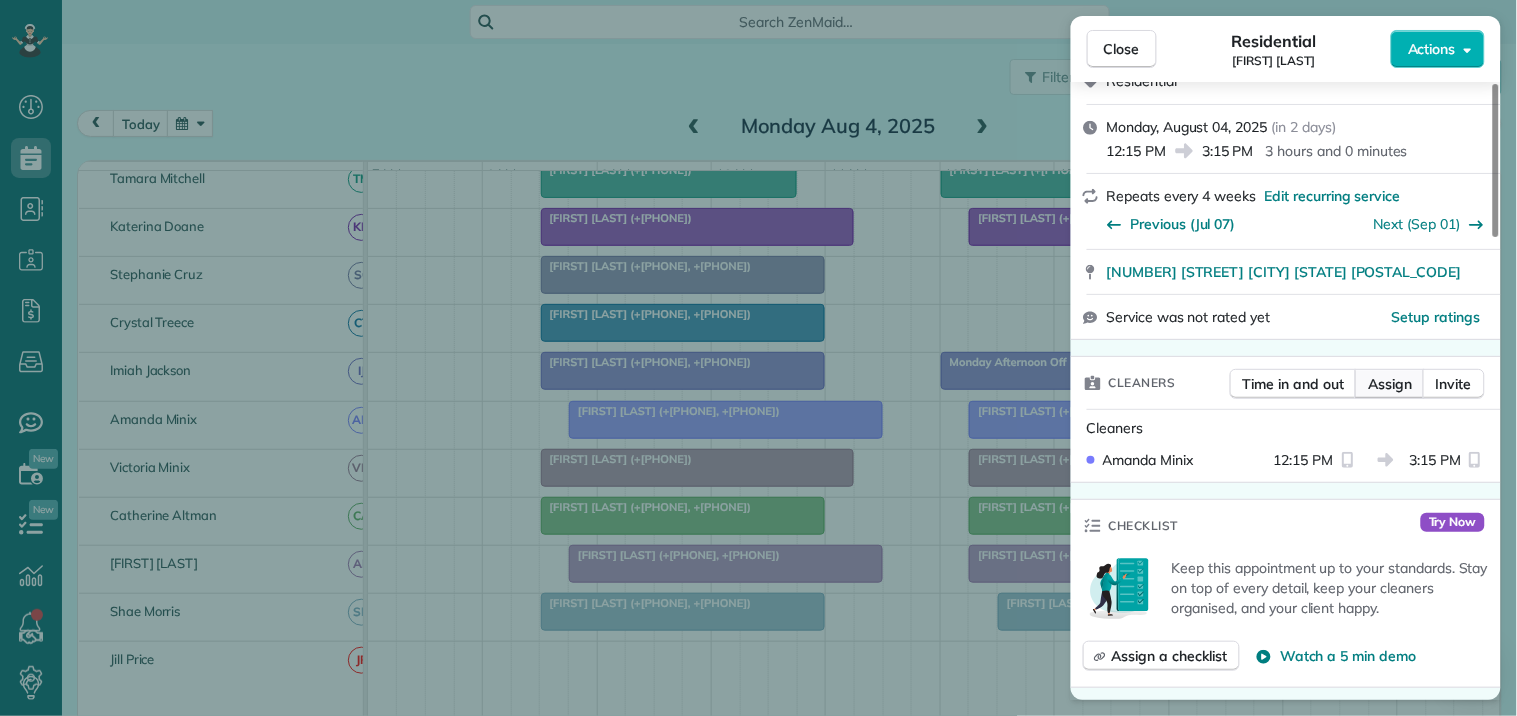 click on "Assign" at bounding box center [1390, 384] 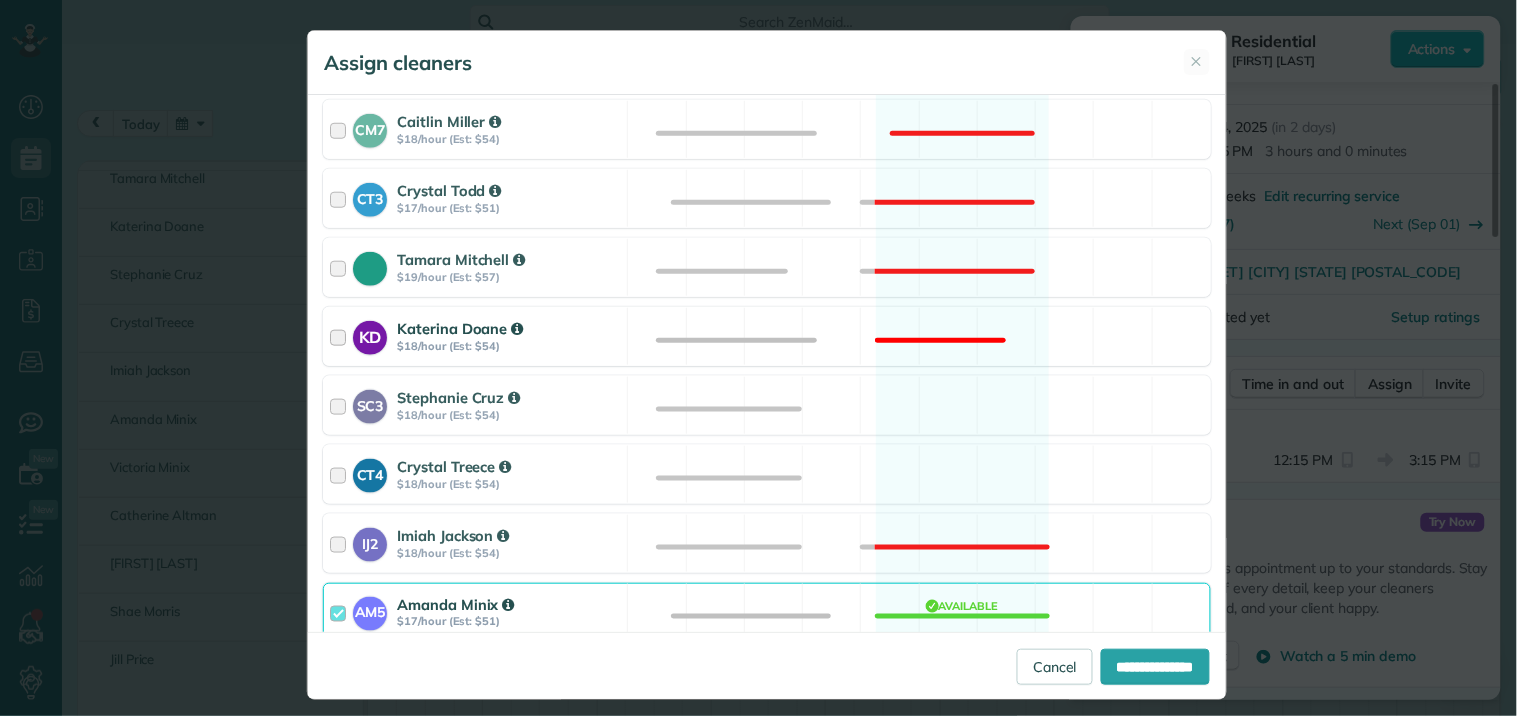 scroll, scrollTop: 555, scrollLeft: 0, axis: vertical 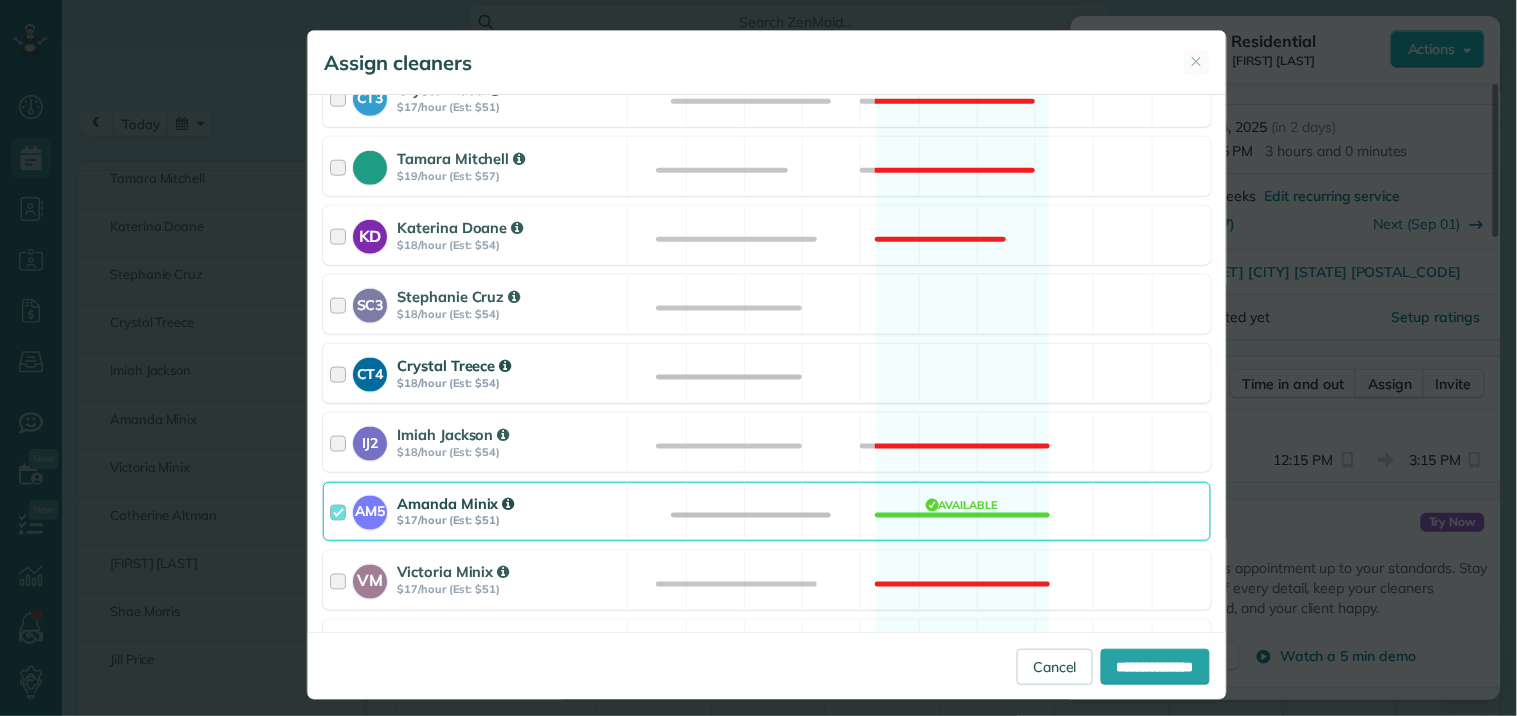 click on "CT4
[FIRST] [LAST]
$[NUMBER]/hour (Est: $[NUMBER])
Available" at bounding box center [767, 373] 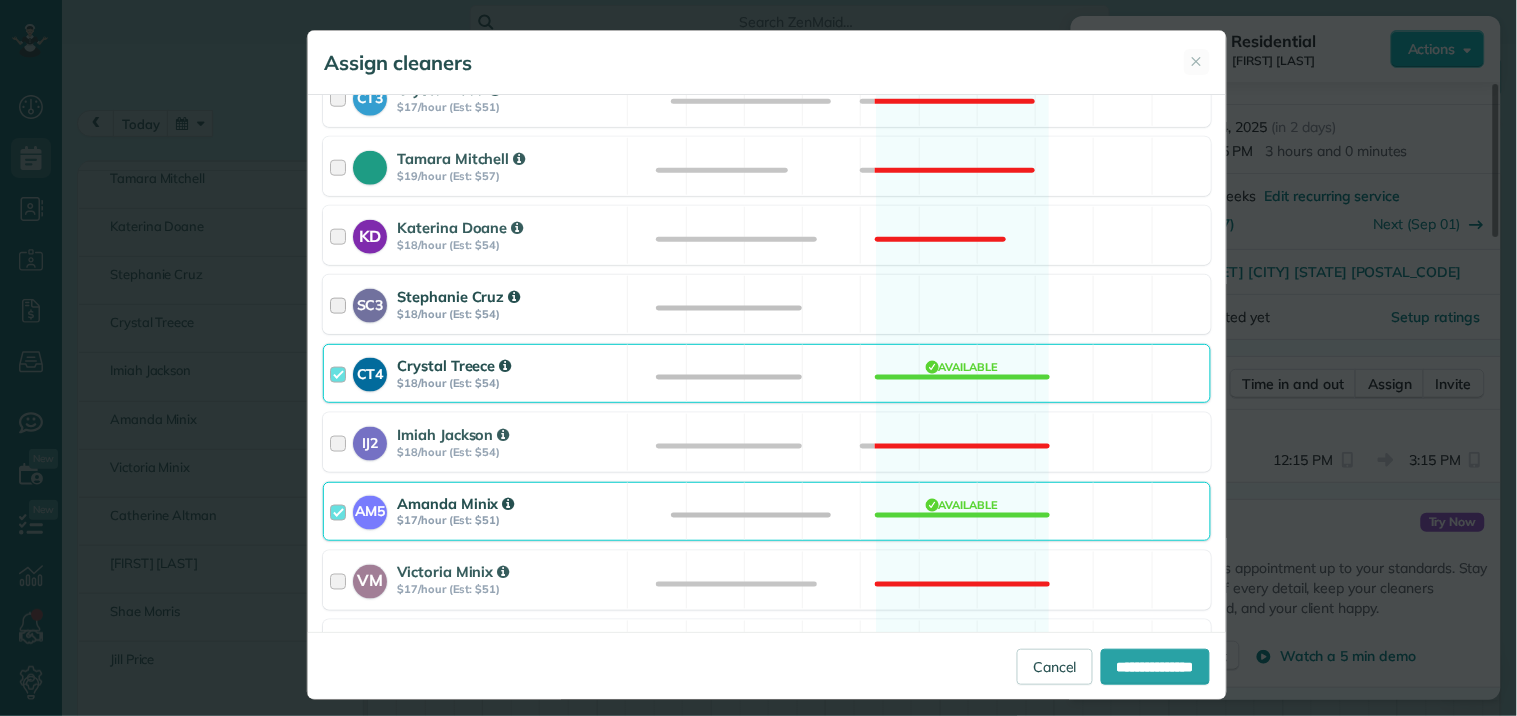 click on "SC3
[FIRST] [LAST]
$[NUMBER]/hour (Est: $[NUMBER])
Available" at bounding box center [767, 304] 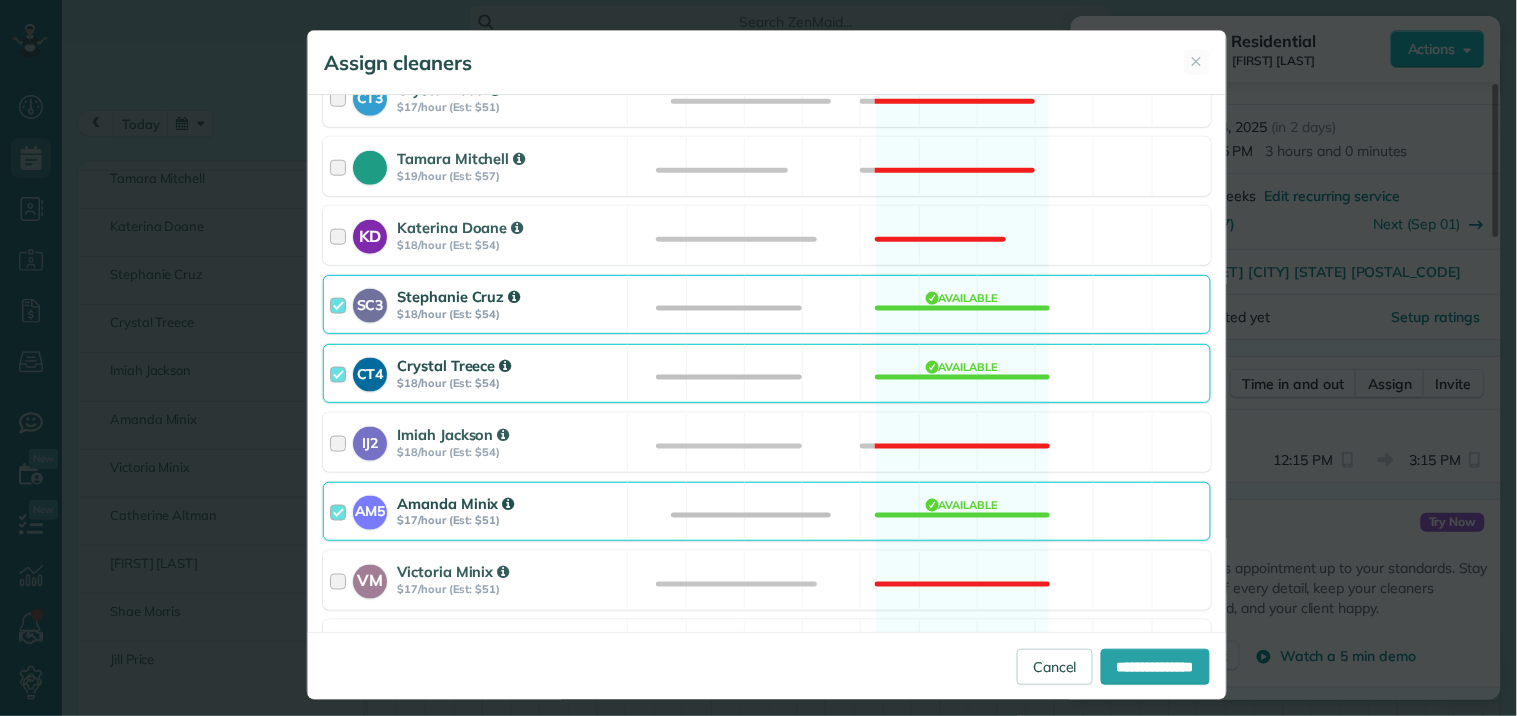 click on "AM5
[FIRST] [LAST]
$[NUMBER]/hour (Est: $[NUMBER])
Available" at bounding box center [767, 511] 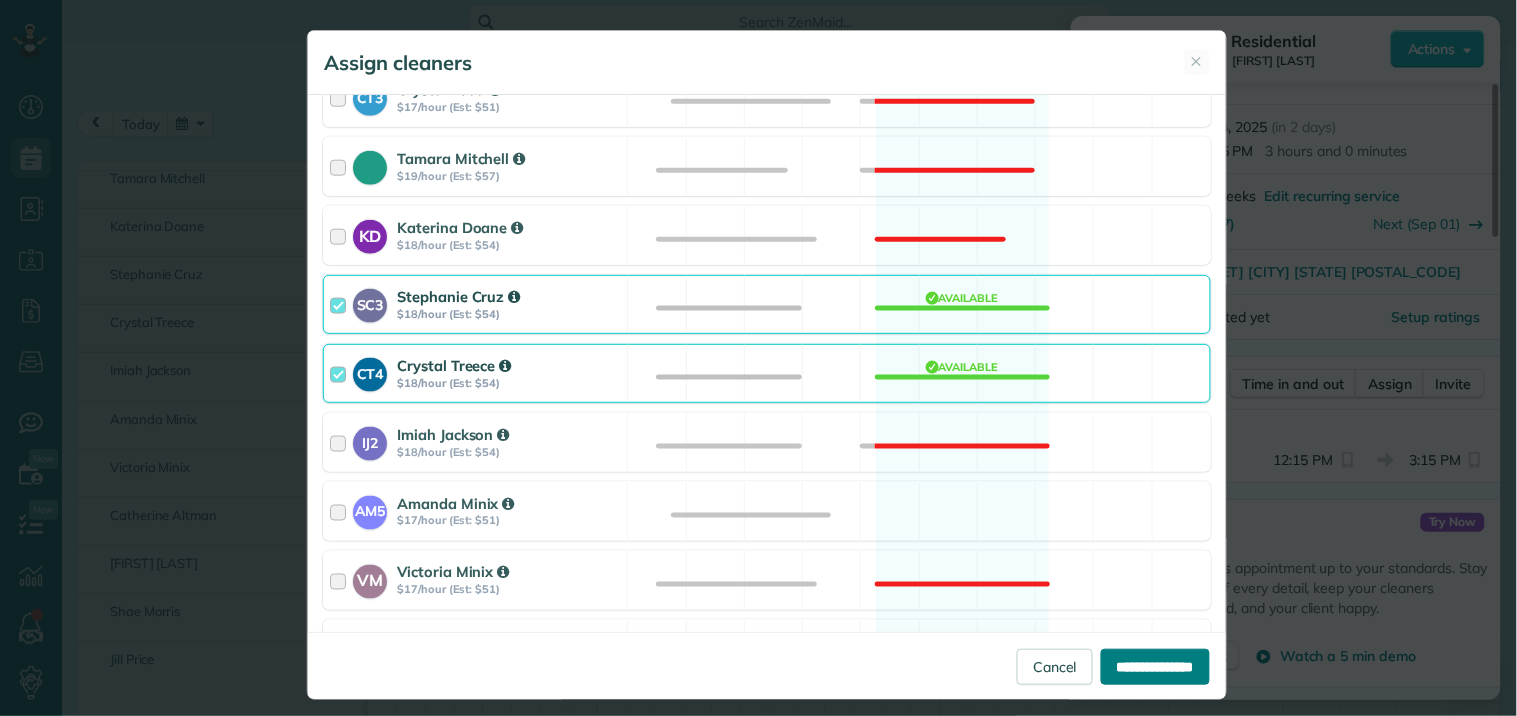 click on "**********" at bounding box center [1155, 667] 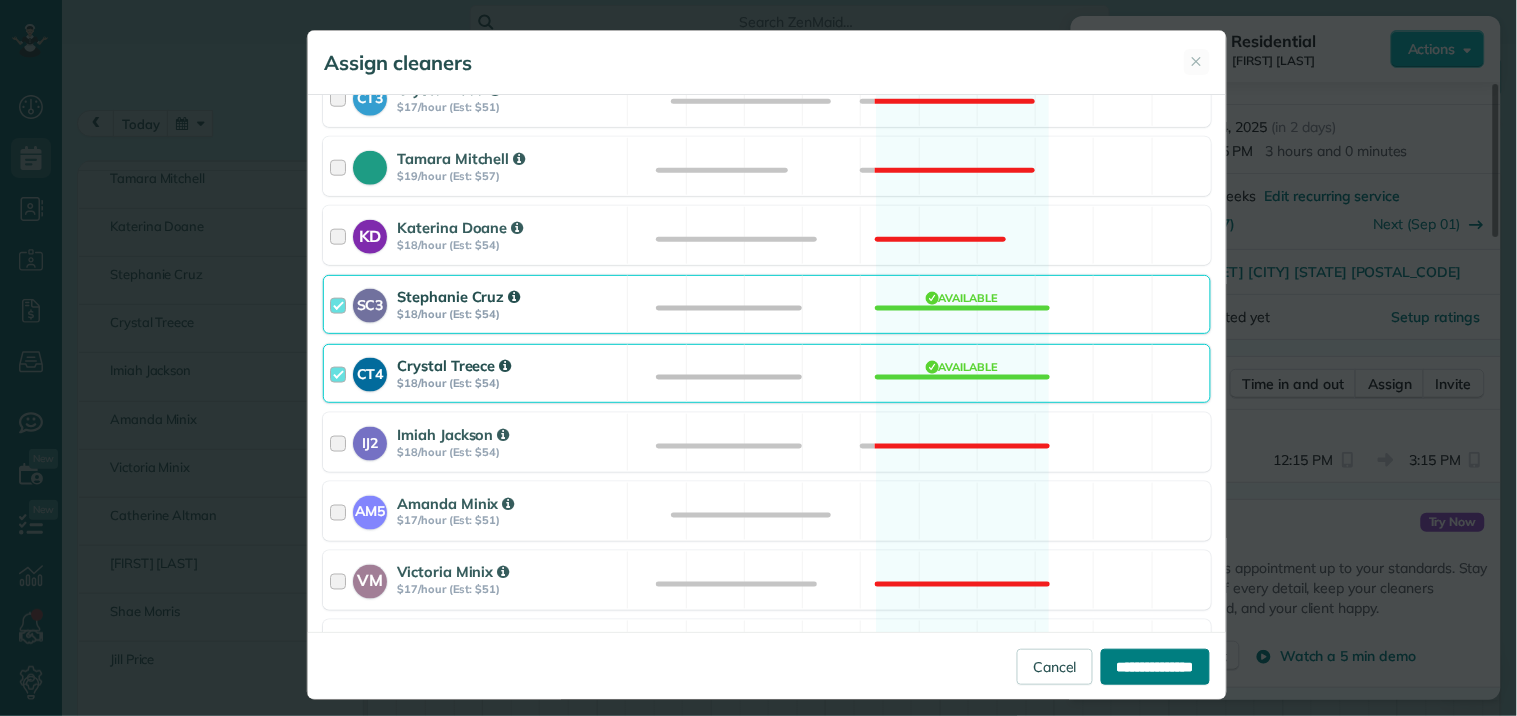 type on "**********" 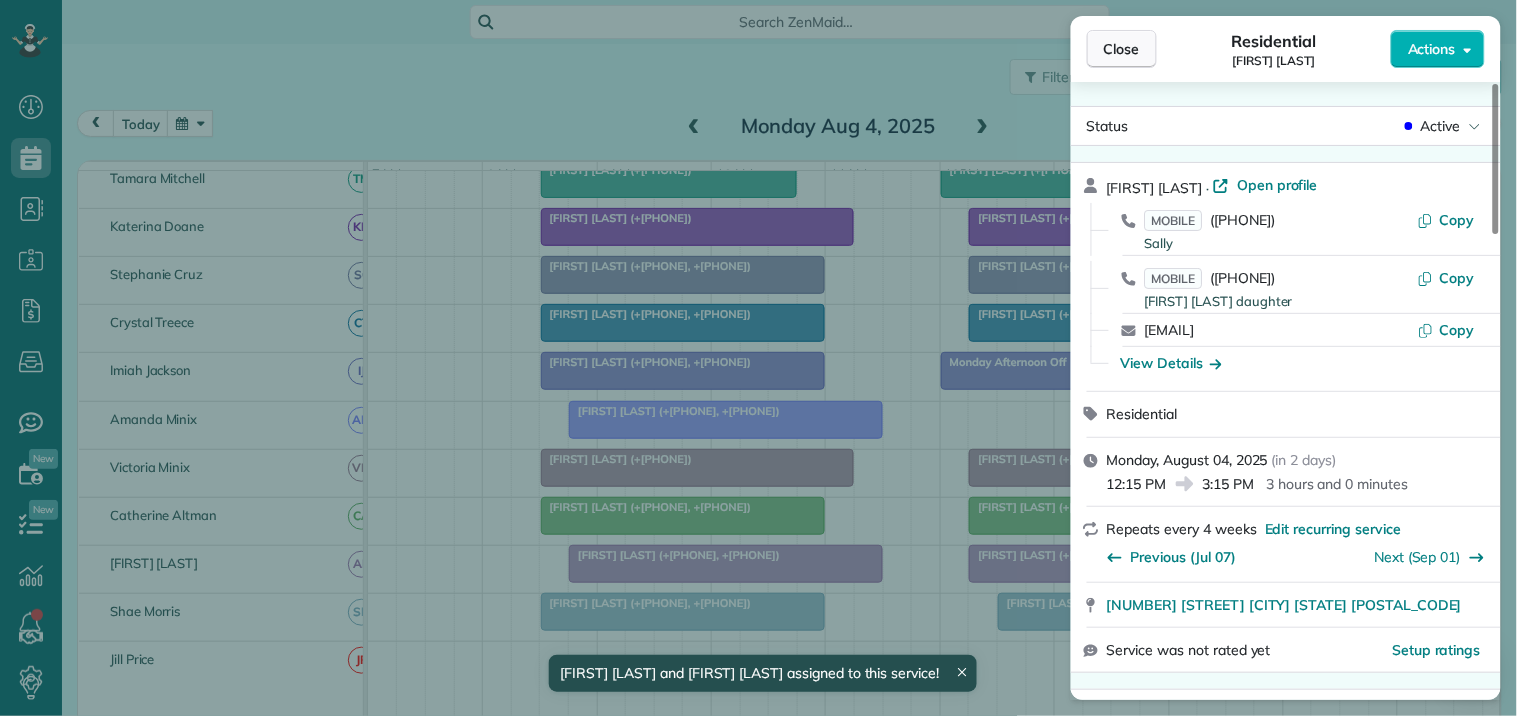 click on "Close" at bounding box center (1122, 49) 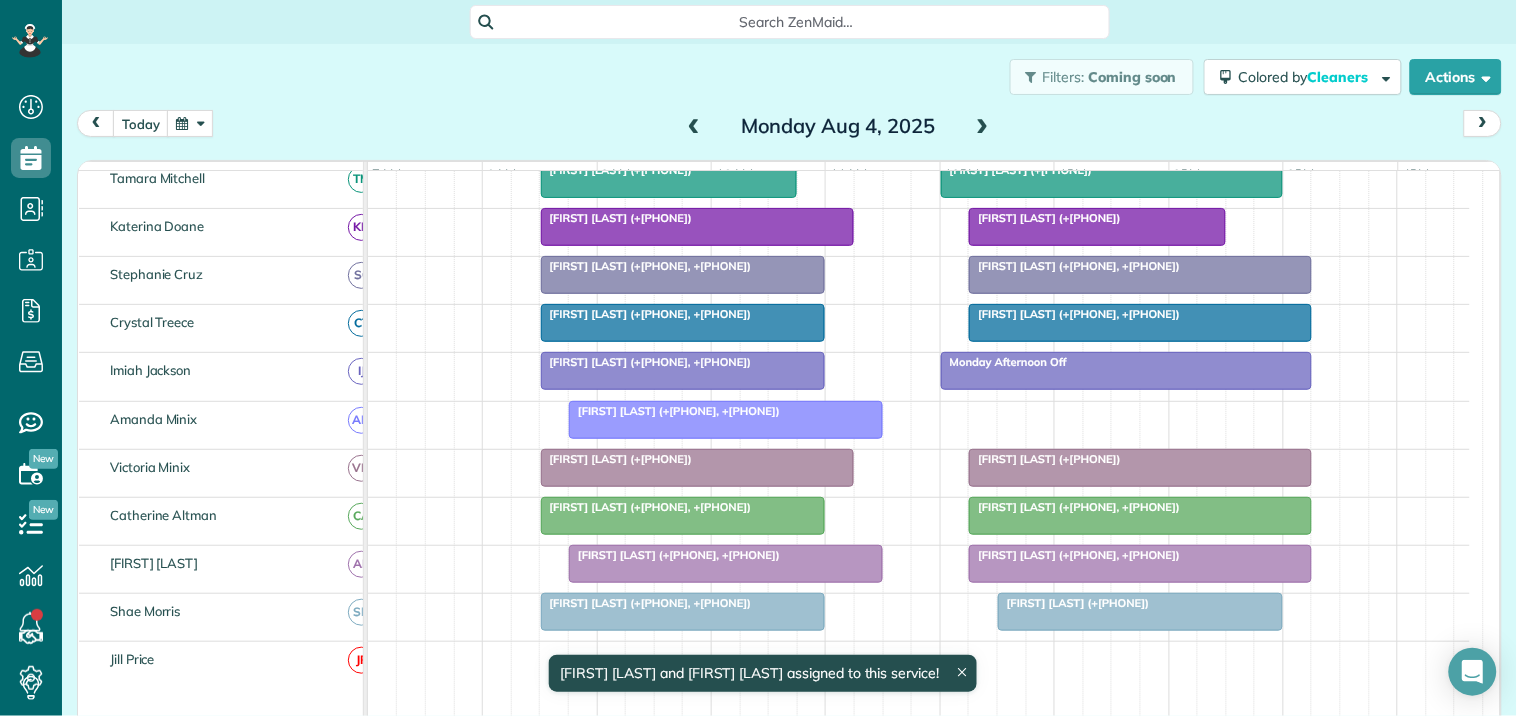 scroll, scrollTop: 282, scrollLeft: 0, axis: vertical 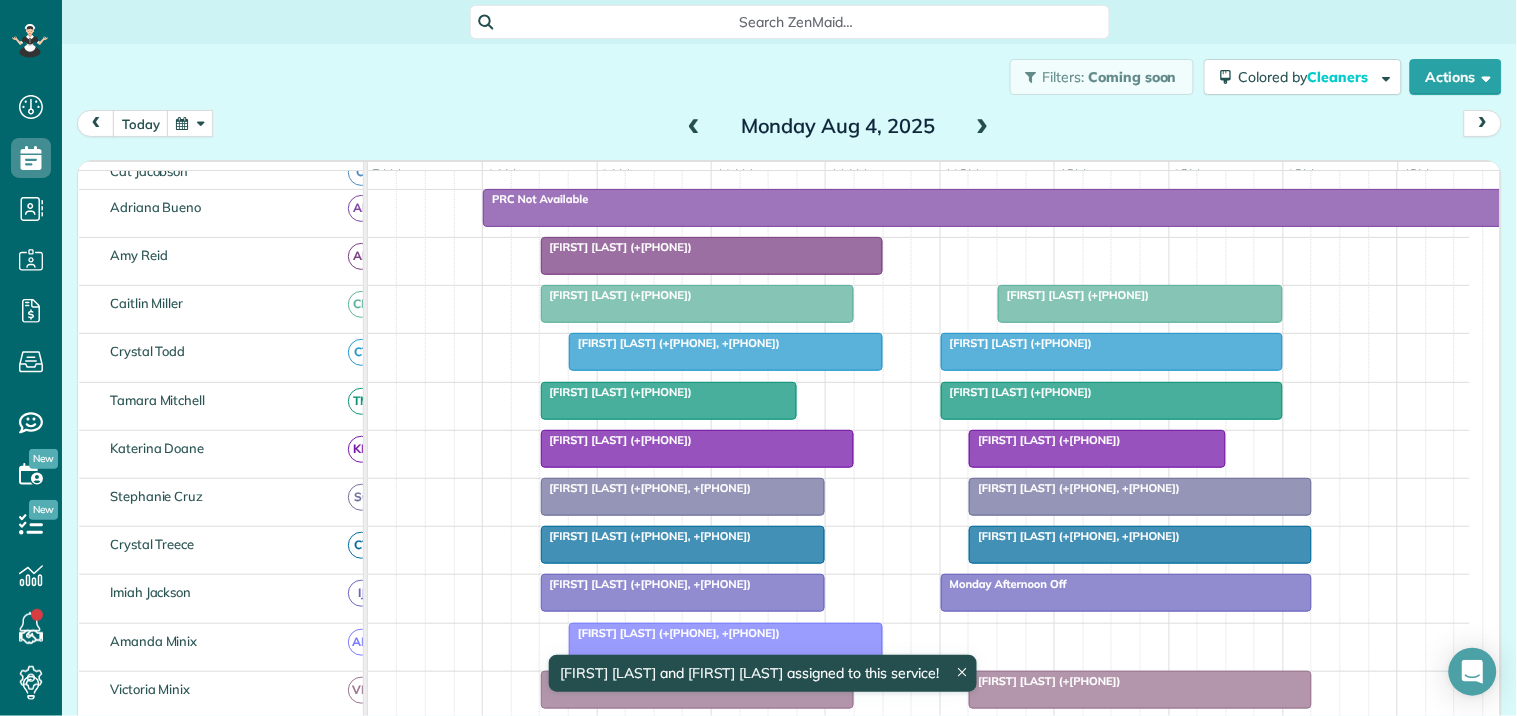 click on "PRC Not Available" at bounding box center (997, 199) 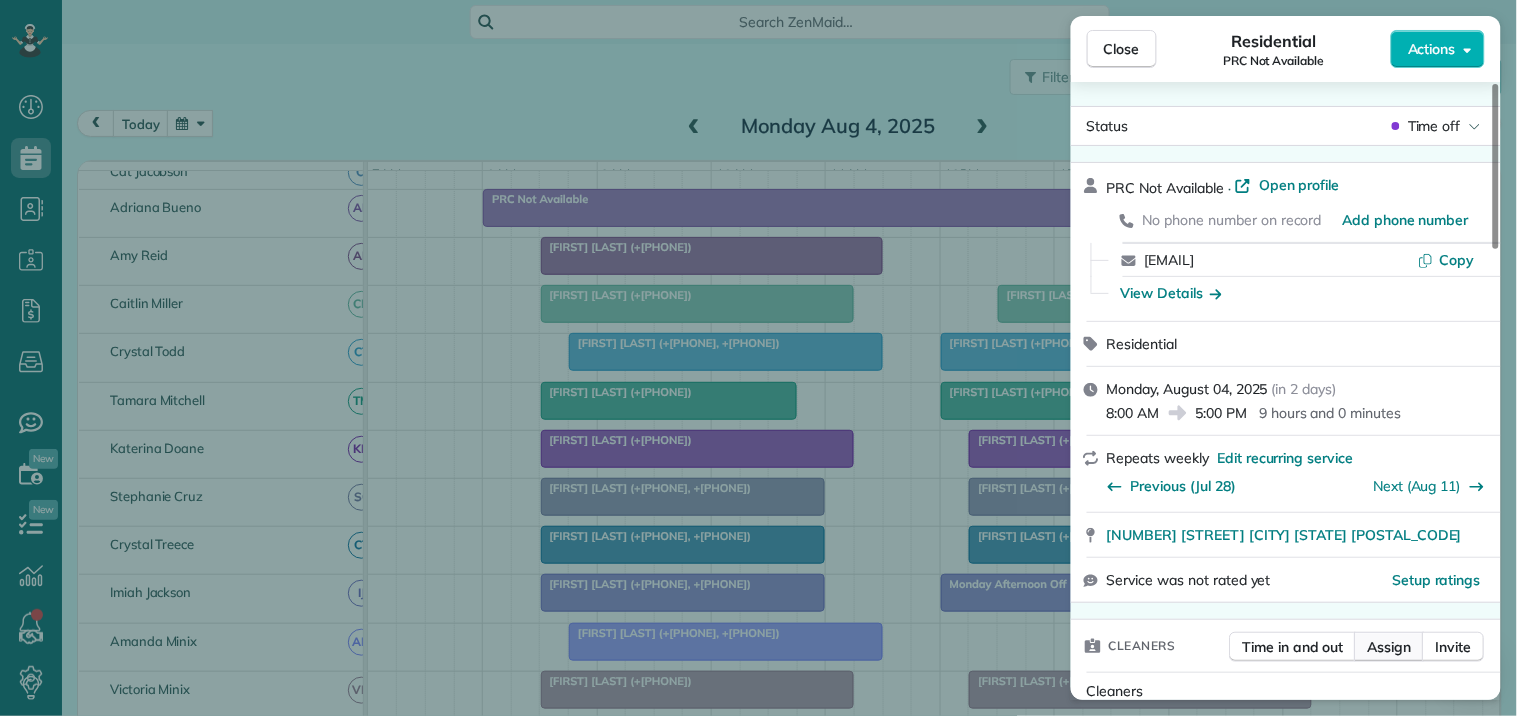 click on "Assign" at bounding box center (1390, 647) 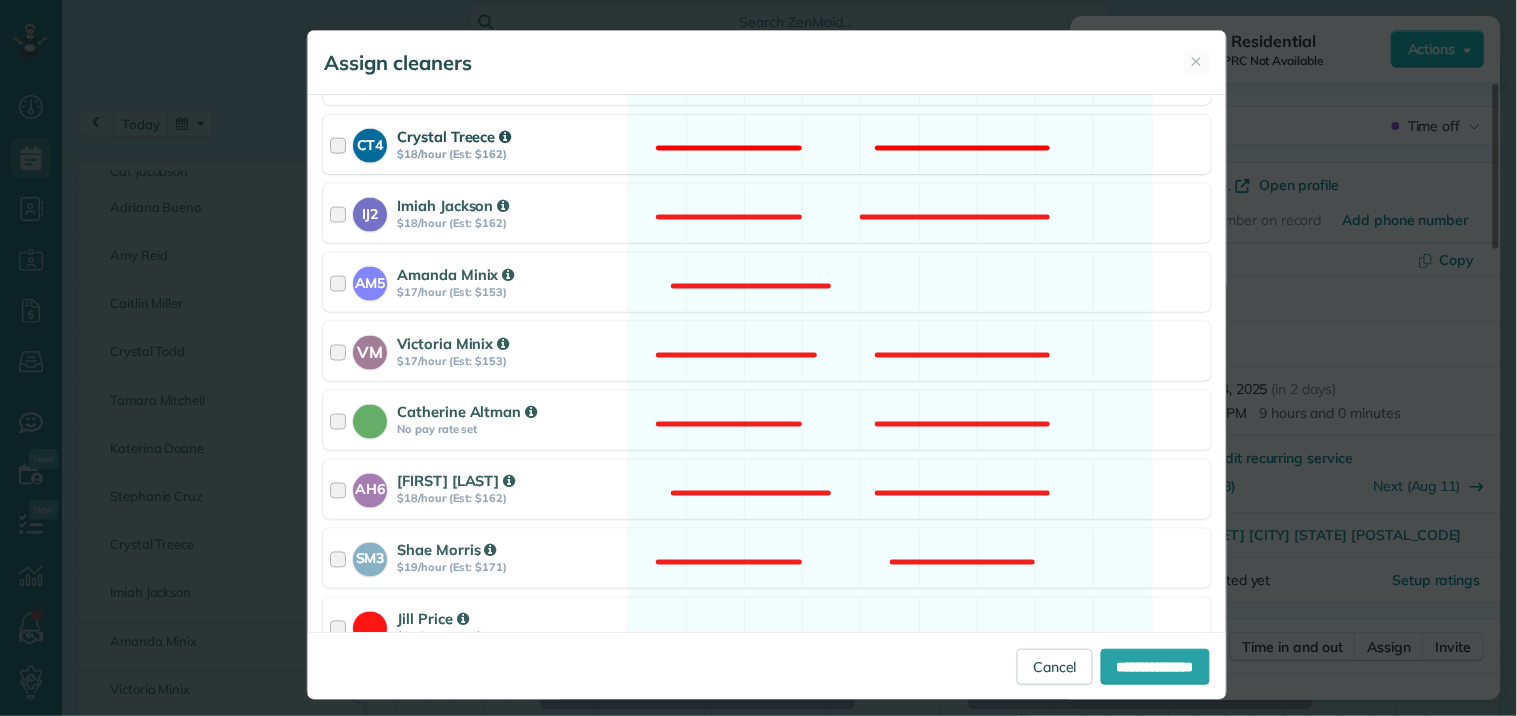 scroll, scrollTop: 777, scrollLeft: 0, axis: vertical 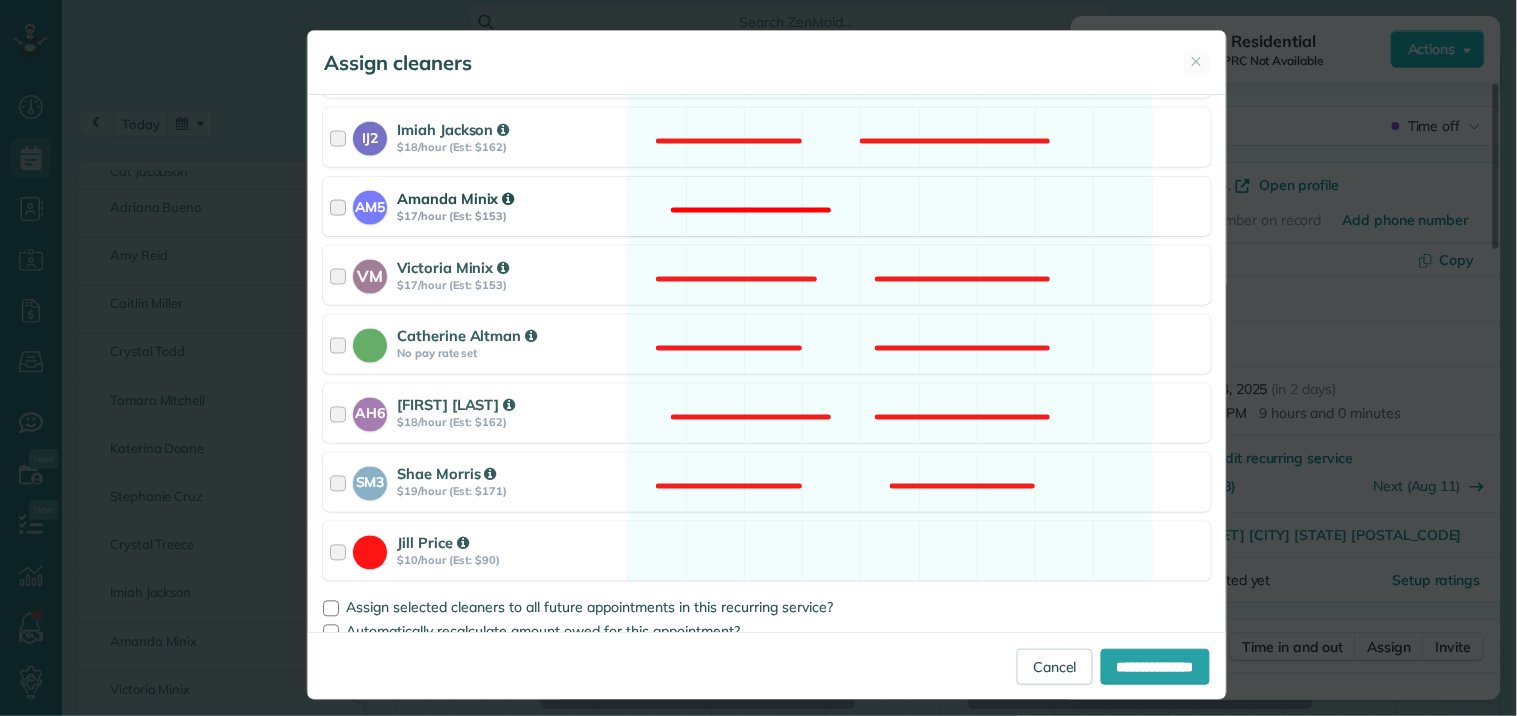 click on "AM5
[FIRST] [LAST]
$[NUMBER]/hour (Est: $[NUMBER])
Not available" at bounding box center [767, 206] 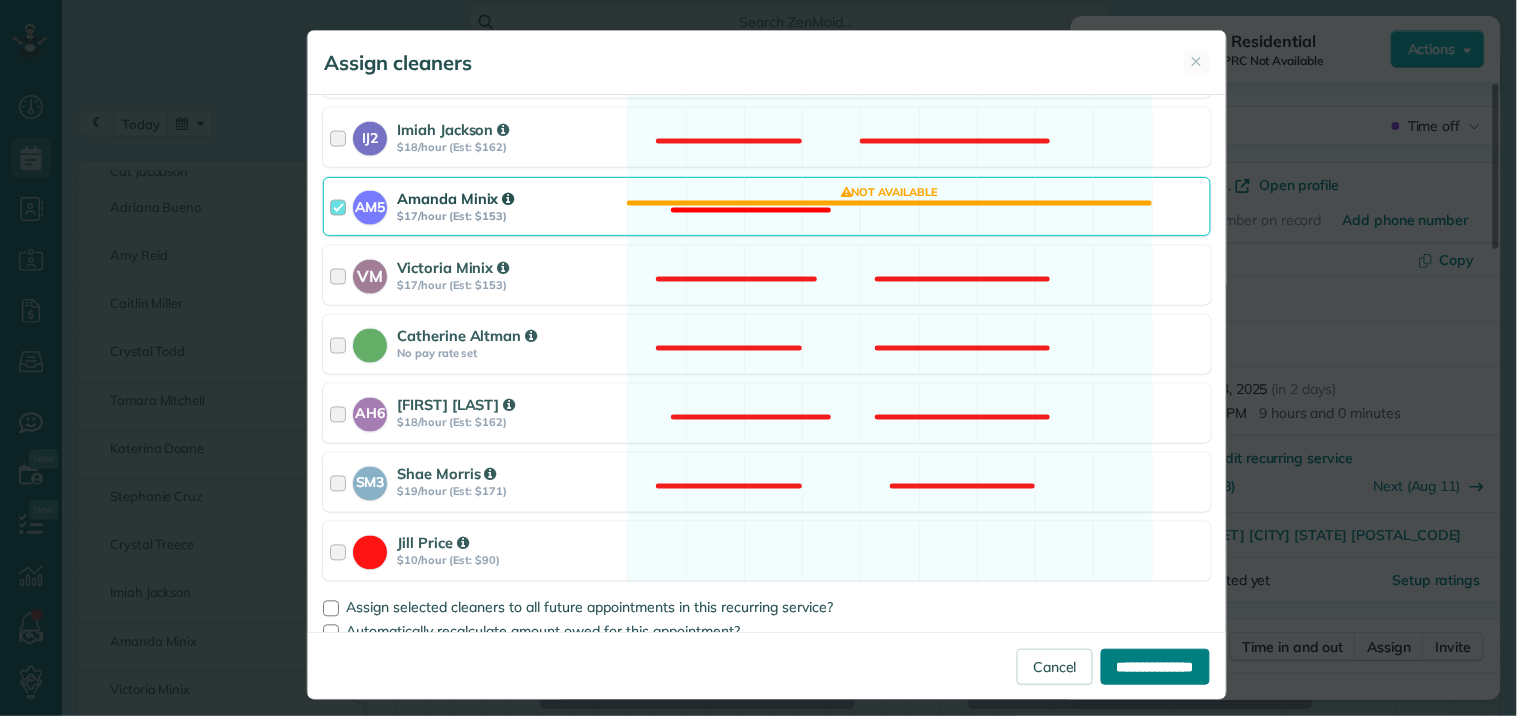 click on "**********" at bounding box center (1155, 667) 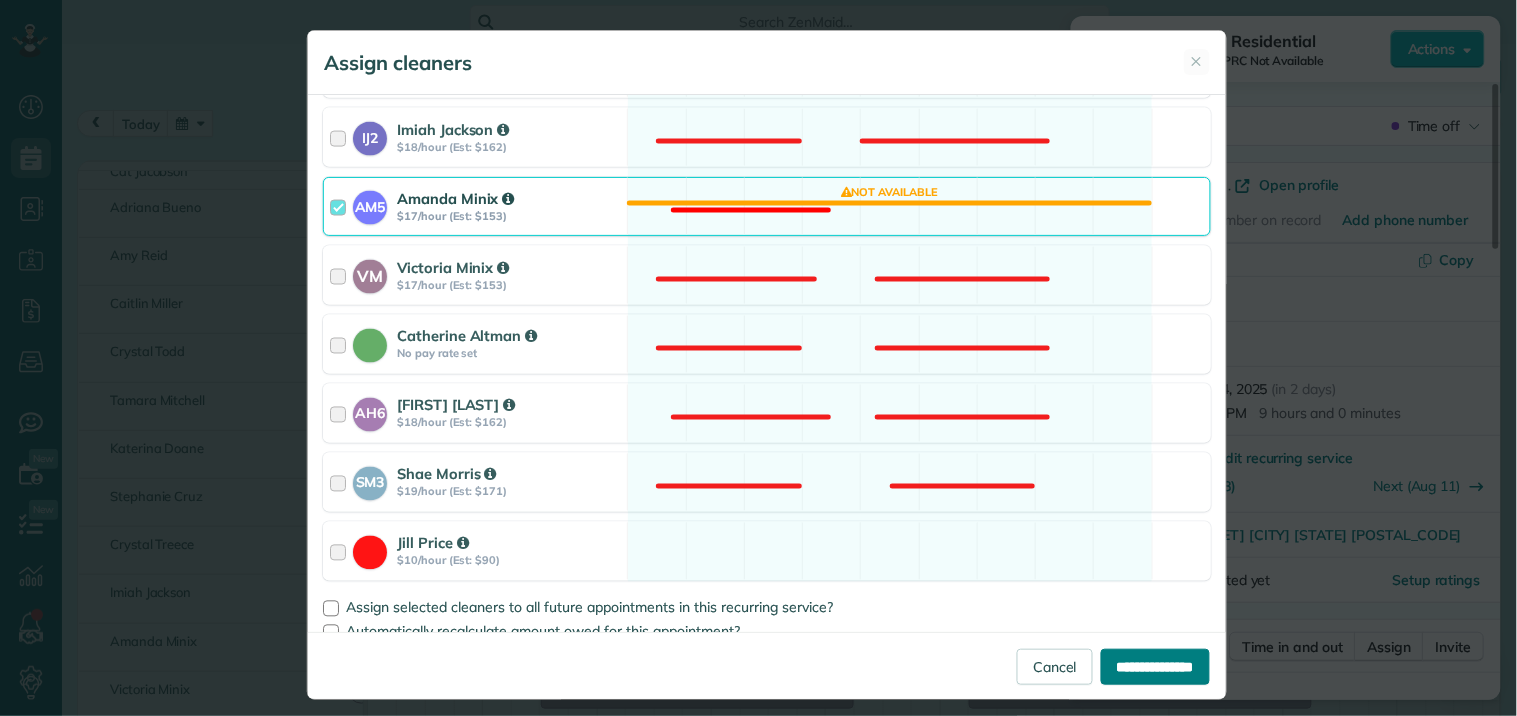type on "**********" 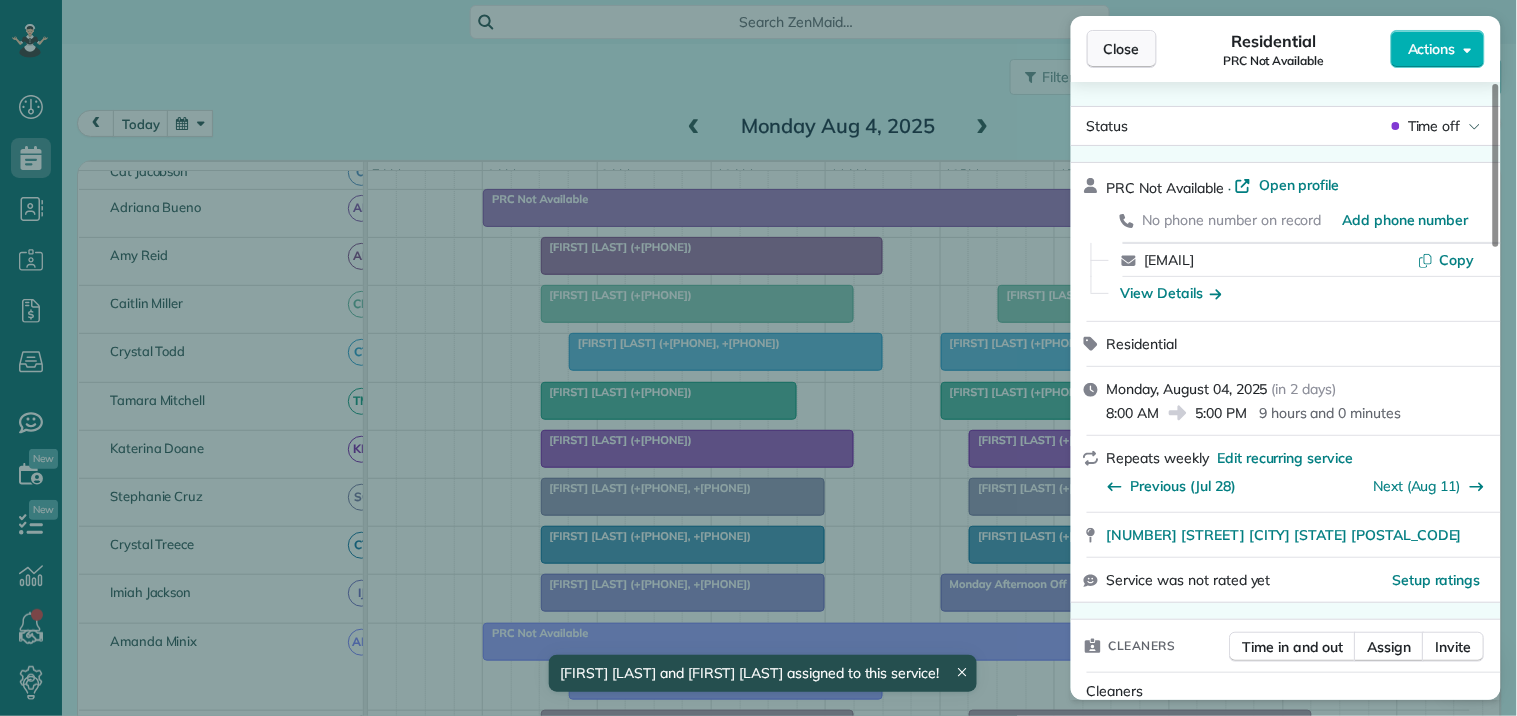 click on "Close" at bounding box center (1122, 49) 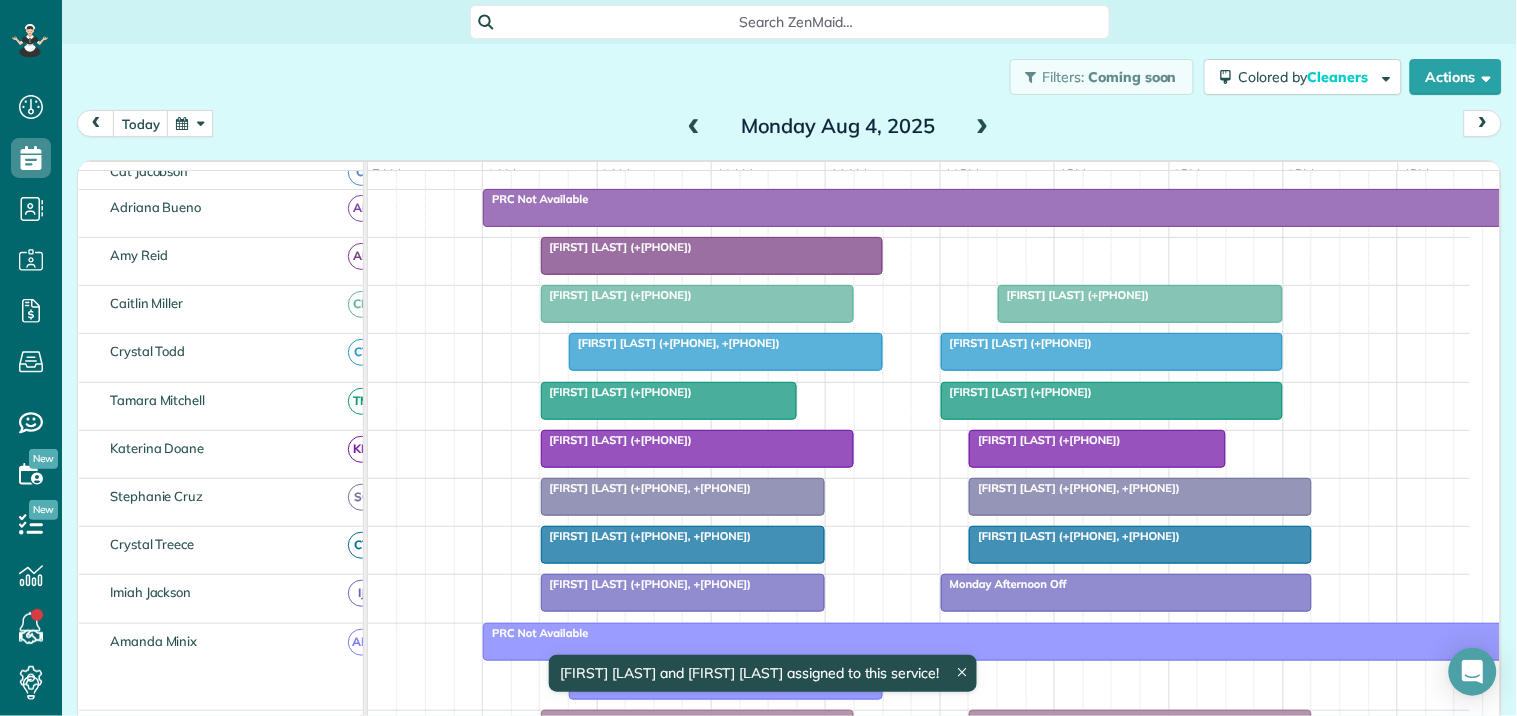 scroll, scrollTop: 414, scrollLeft: 0, axis: vertical 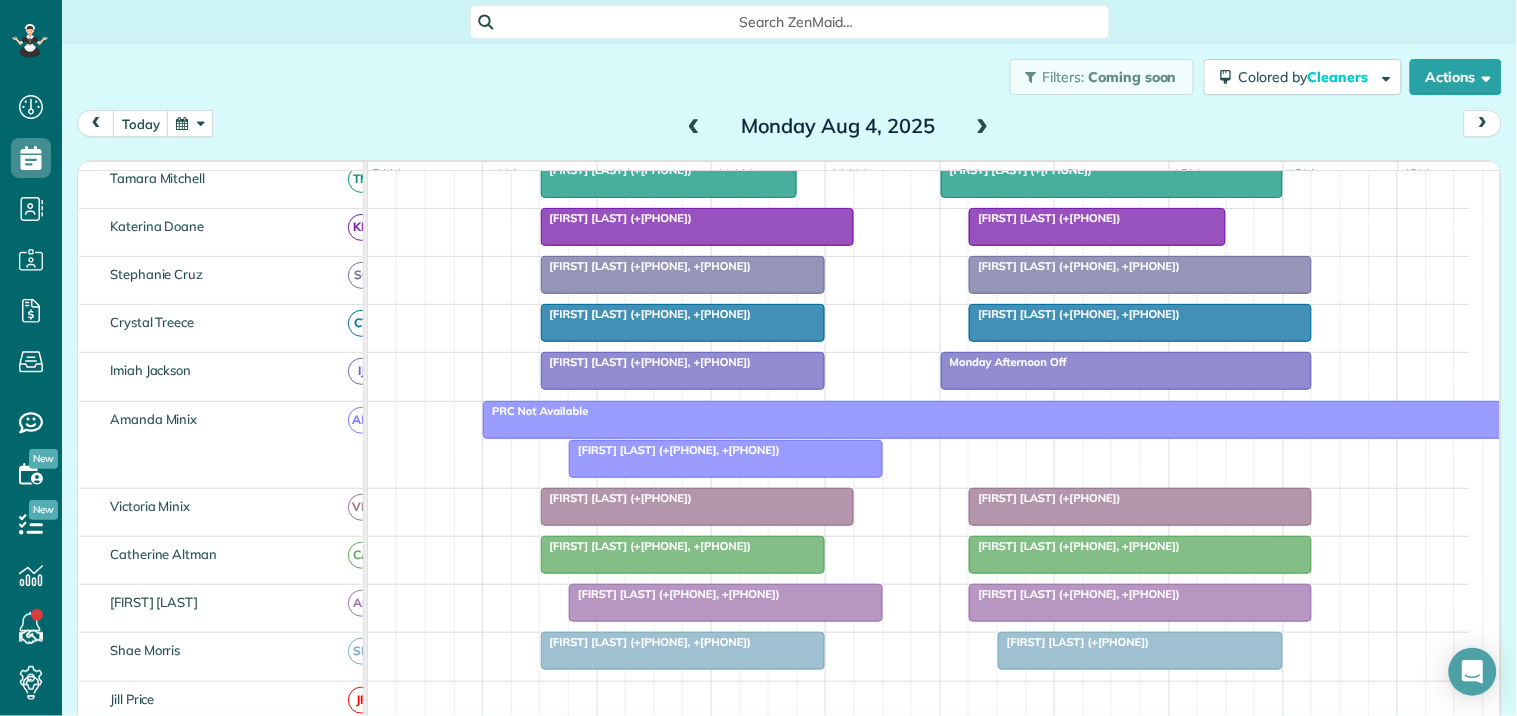 click on "[FIRST] [LAST] (+[PHONE], +[PHONE])" at bounding box center [646, 314] 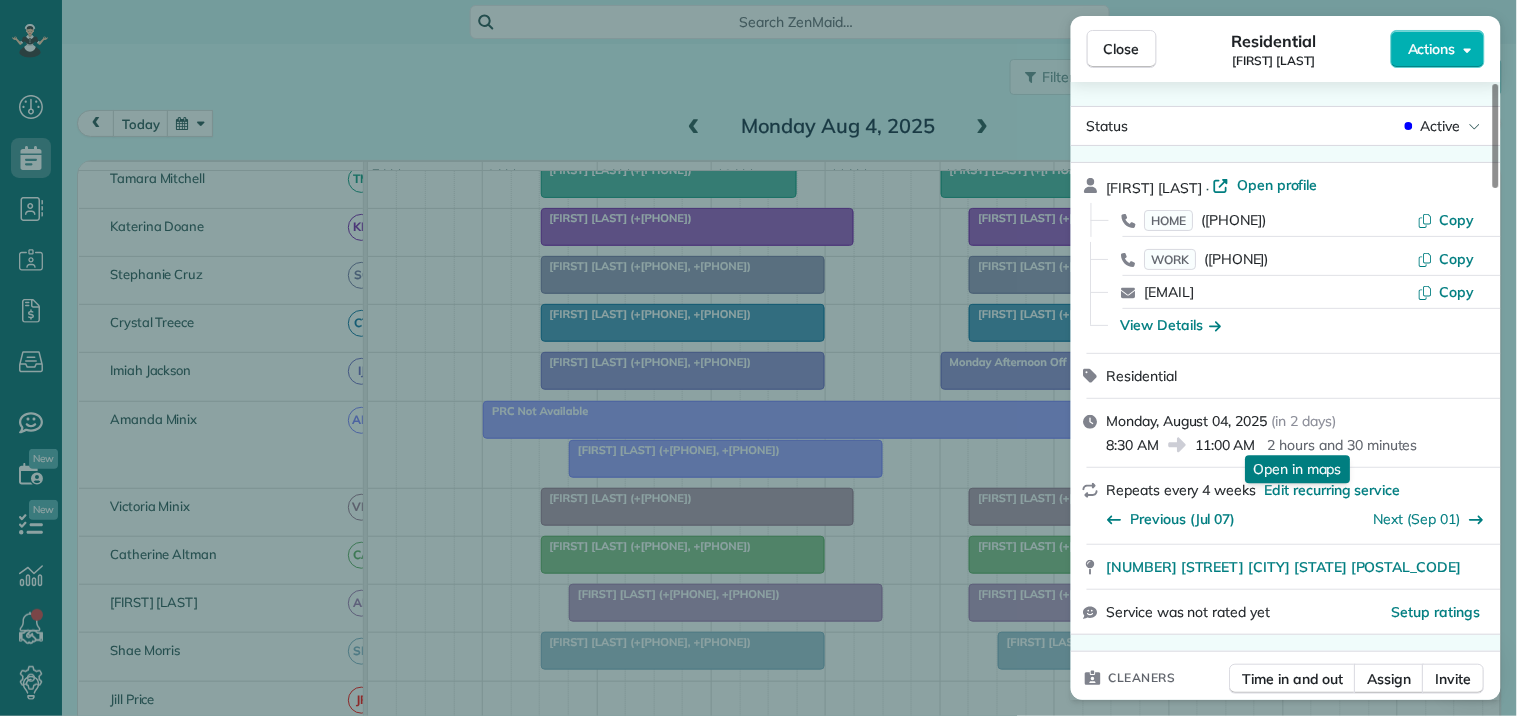 scroll, scrollTop: 222, scrollLeft: 0, axis: vertical 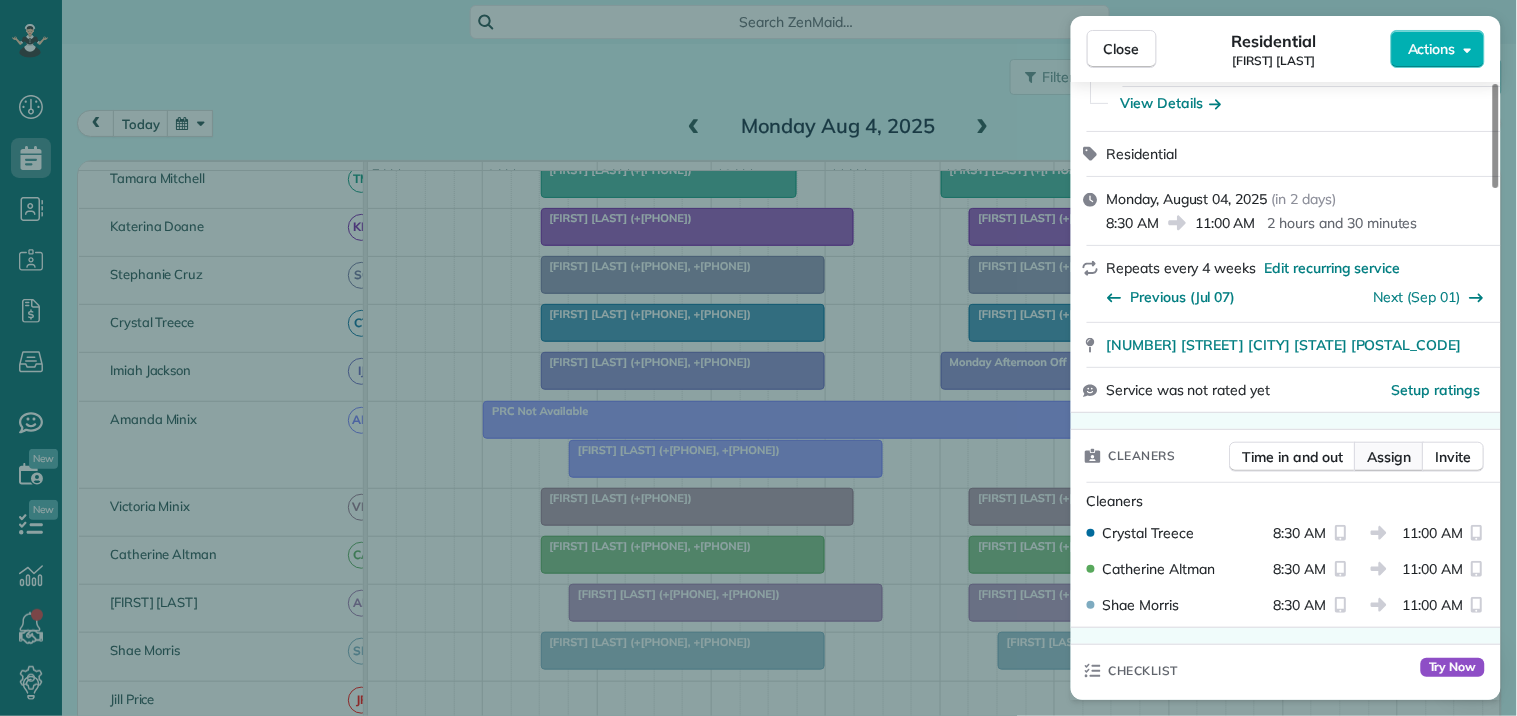 click on "Assign" at bounding box center [1390, 457] 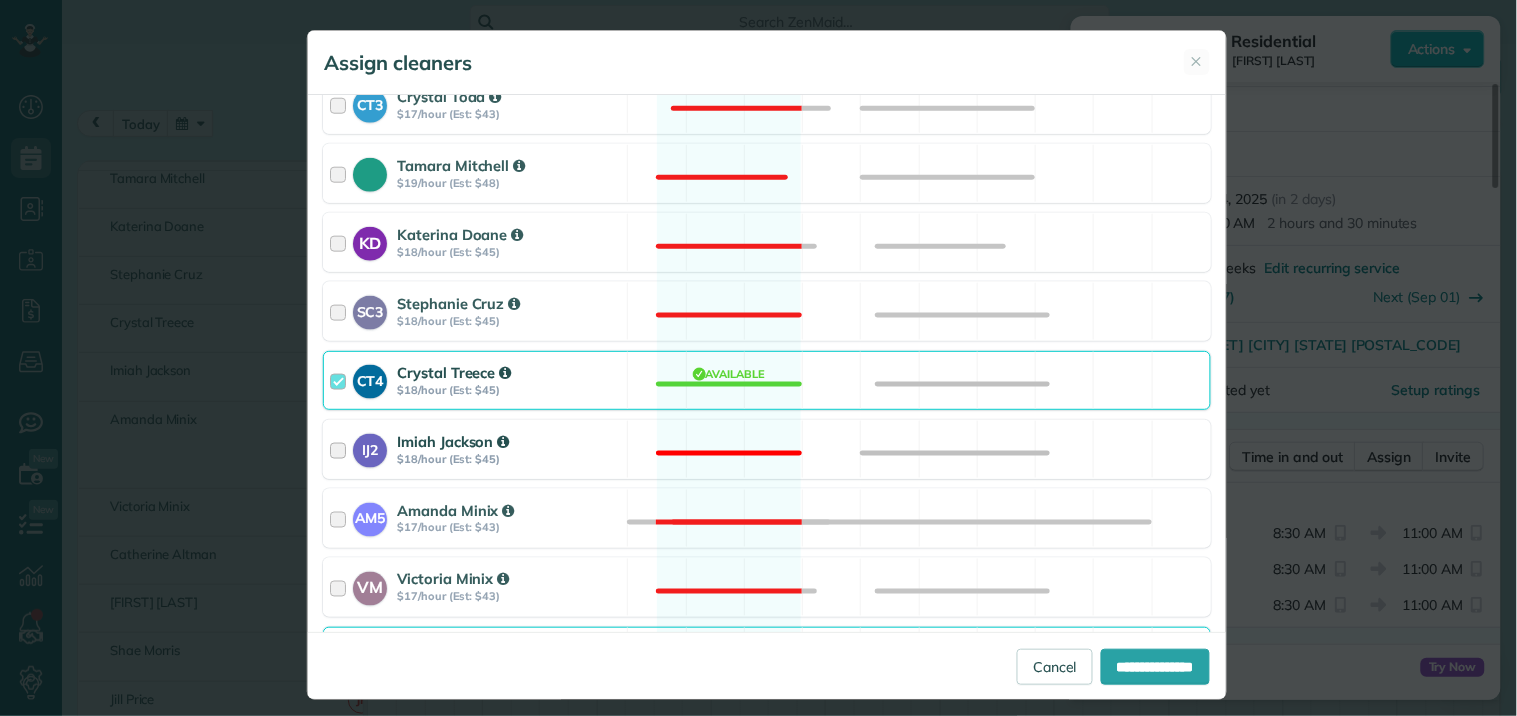 scroll, scrollTop: 555, scrollLeft: 0, axis: vertical 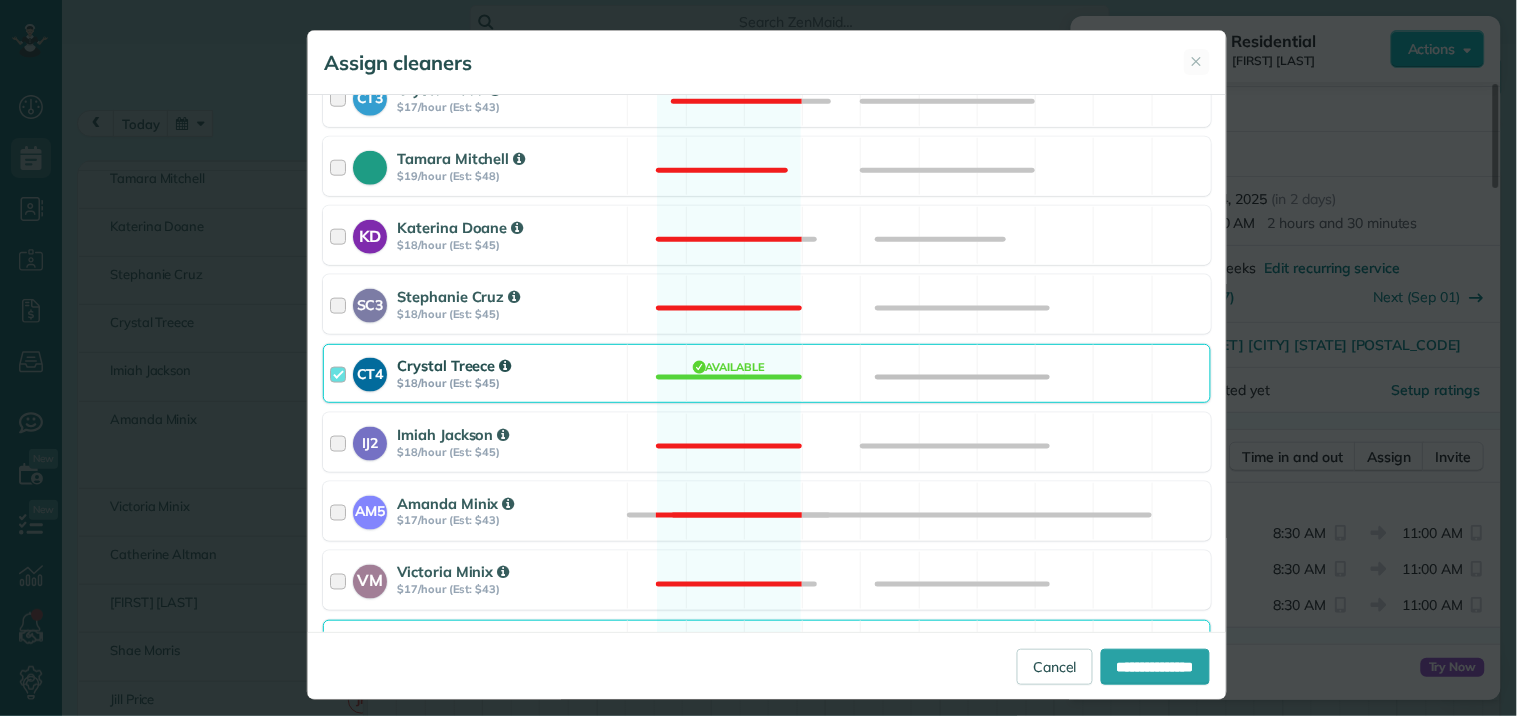 click on "CT4
[FIRST] [LAST]
$[NUMBER]/hour (Est: $[NUMBER])
Available" at bounding box center [767, 373] 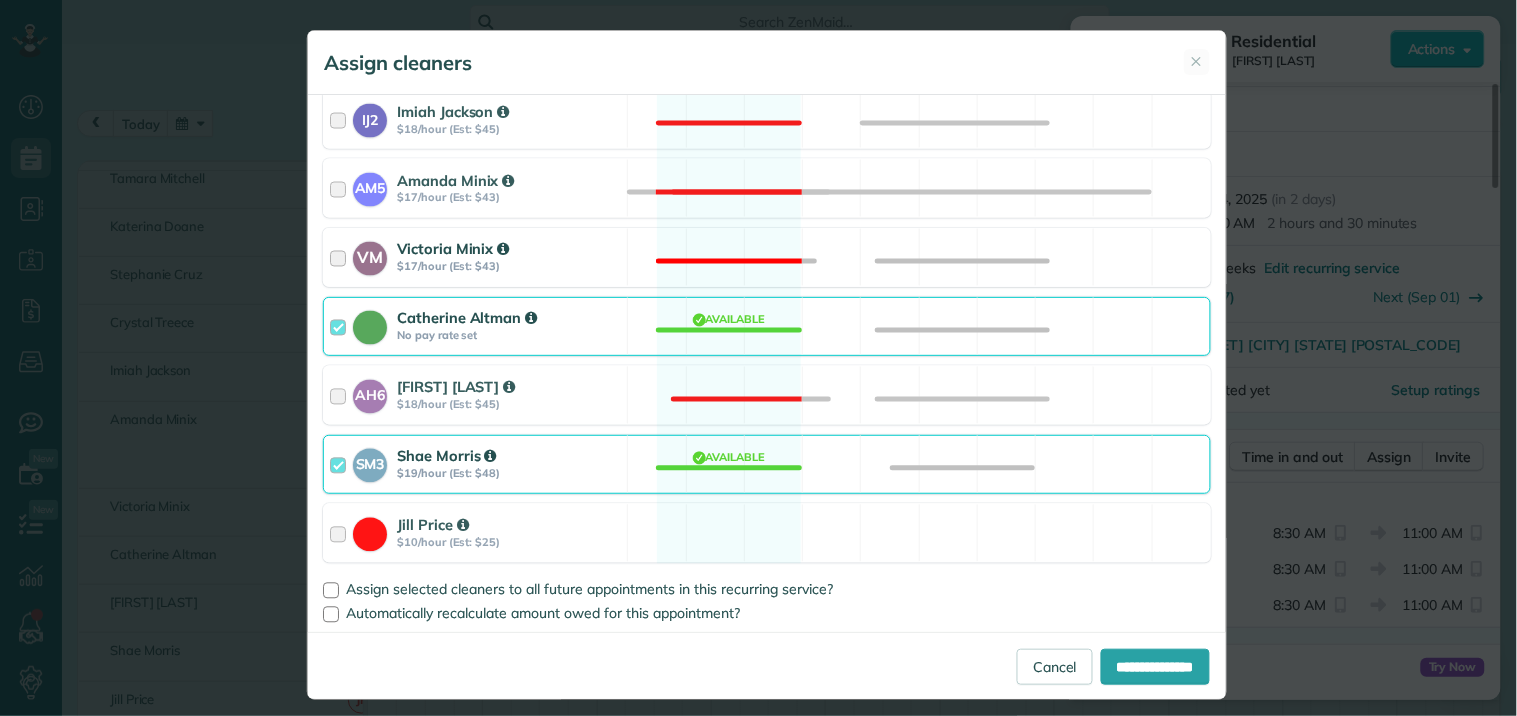 scroll, scrollTop: 884, scrollLeft: 0, axis: vertical 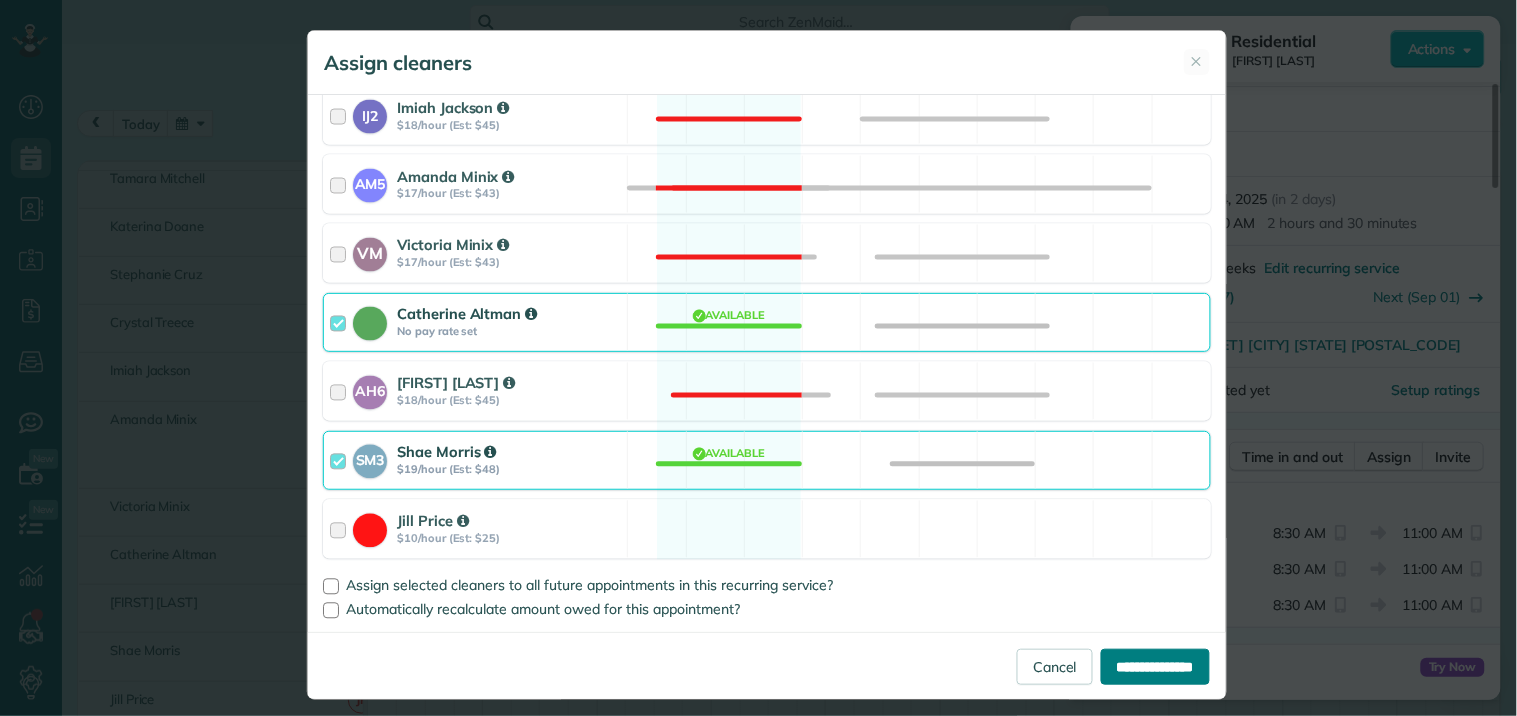 click on "**********" at bounding box center [1155, 667] 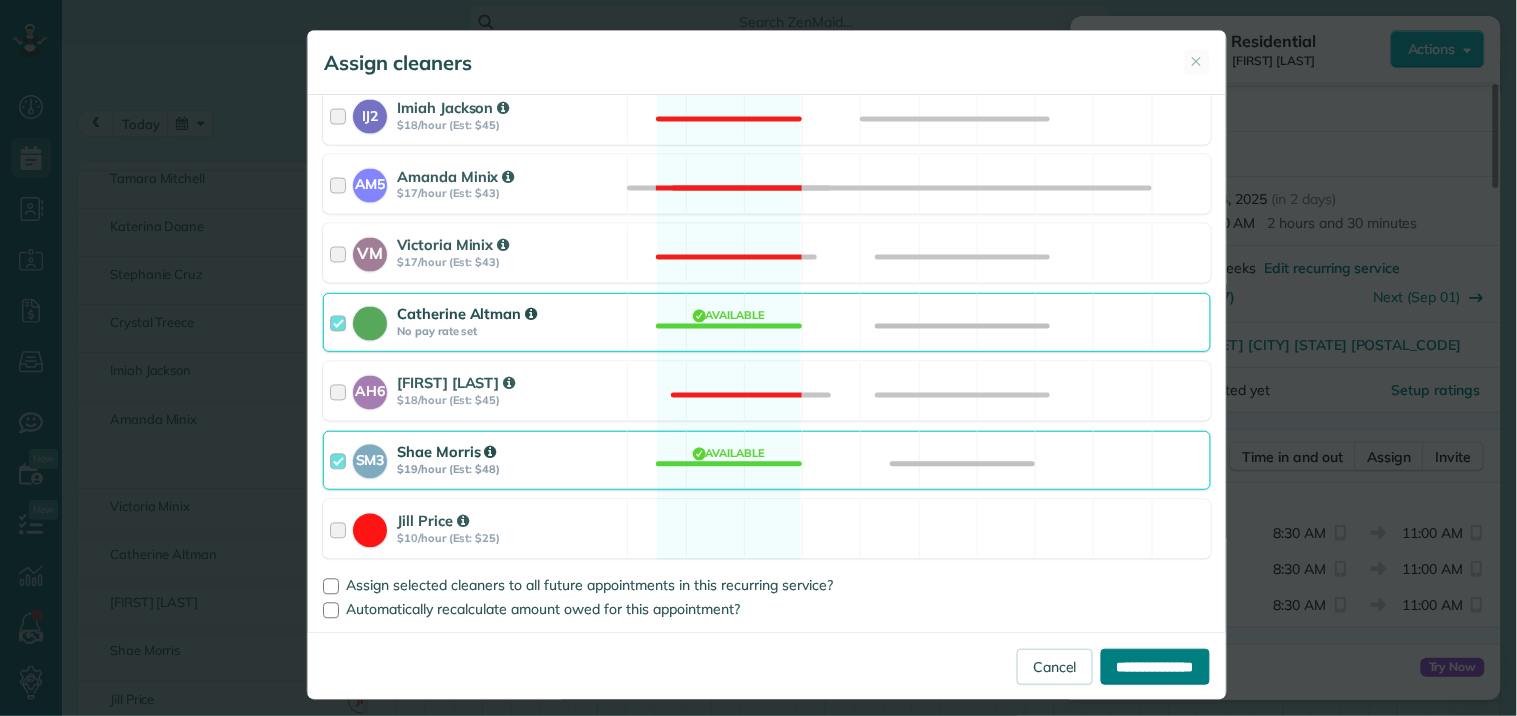 type on "**********" 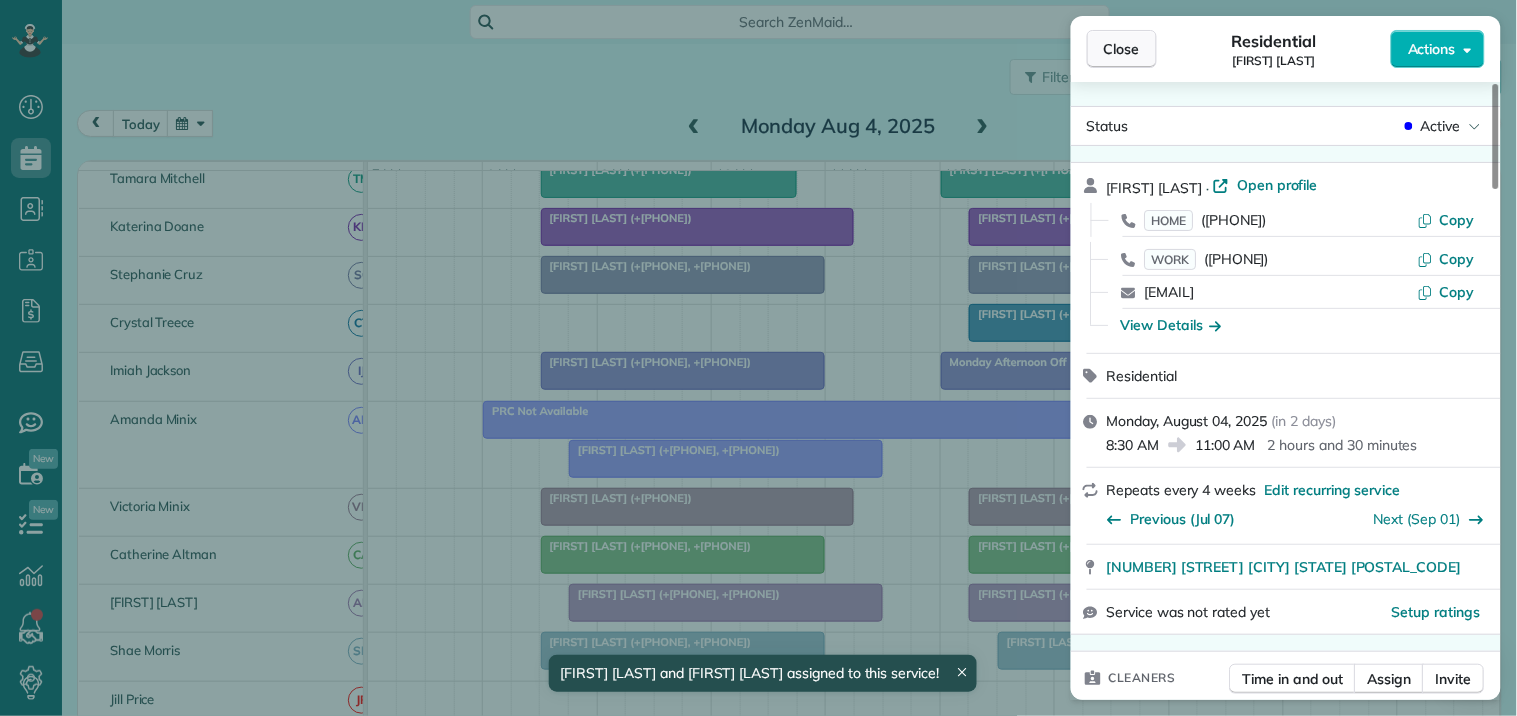 click on "Close" at bounding box center [1122, 49] 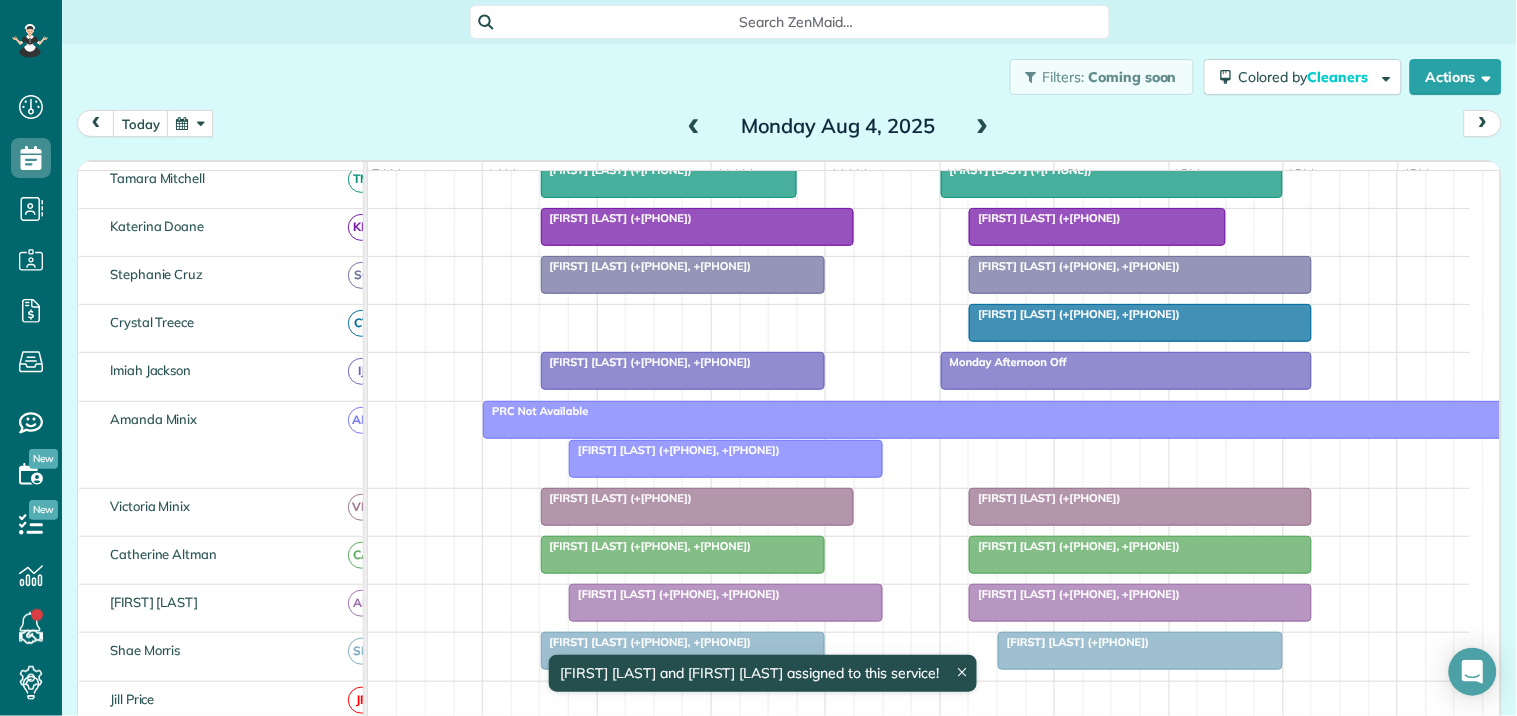 click on "[FIRST] [LAST] (+[PHONE], +[PHONE])" at bounding box center (674, 450) 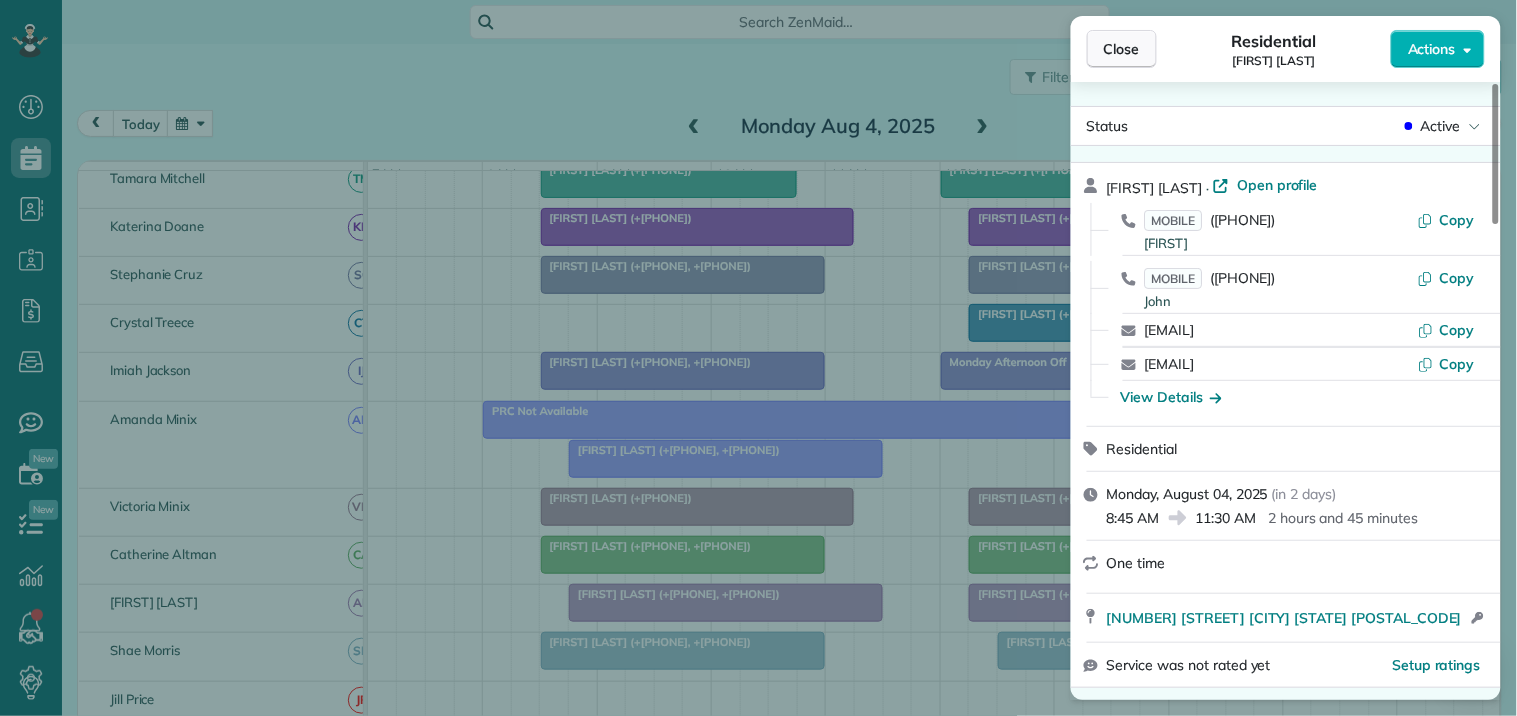 click on "Close" at bounding box center (1122, 49) 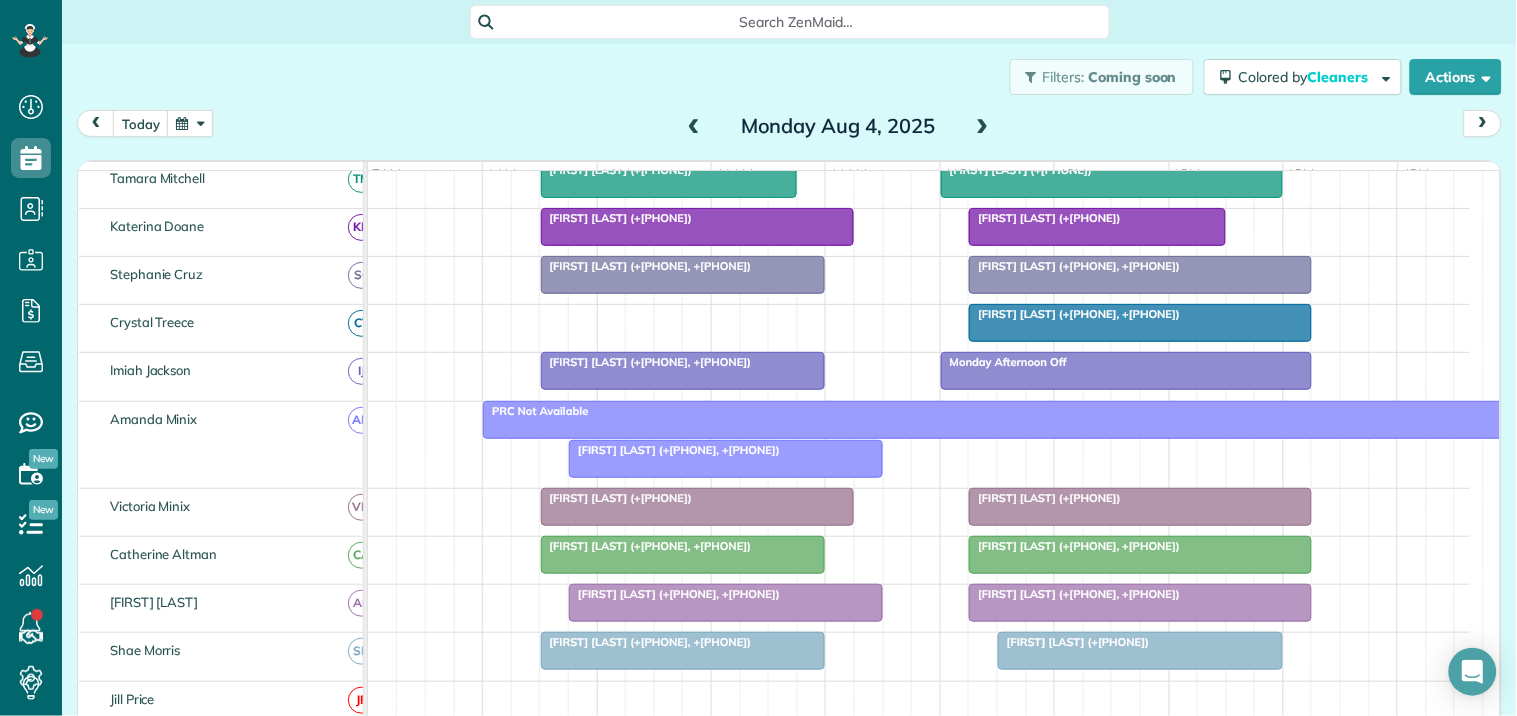scroll, scrollTop: 365, scrollLeft: 0, axis: vertical 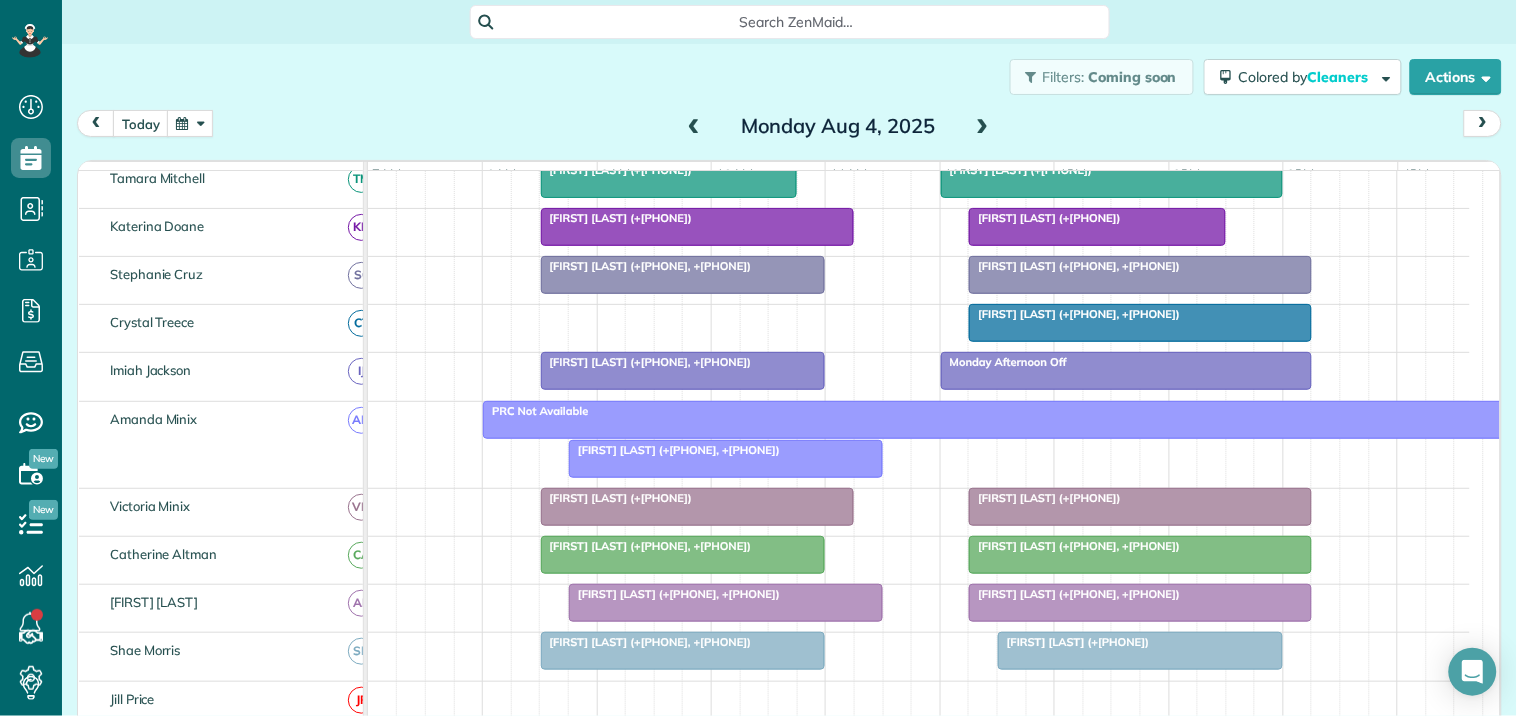 click at bounding box center (726, 459) 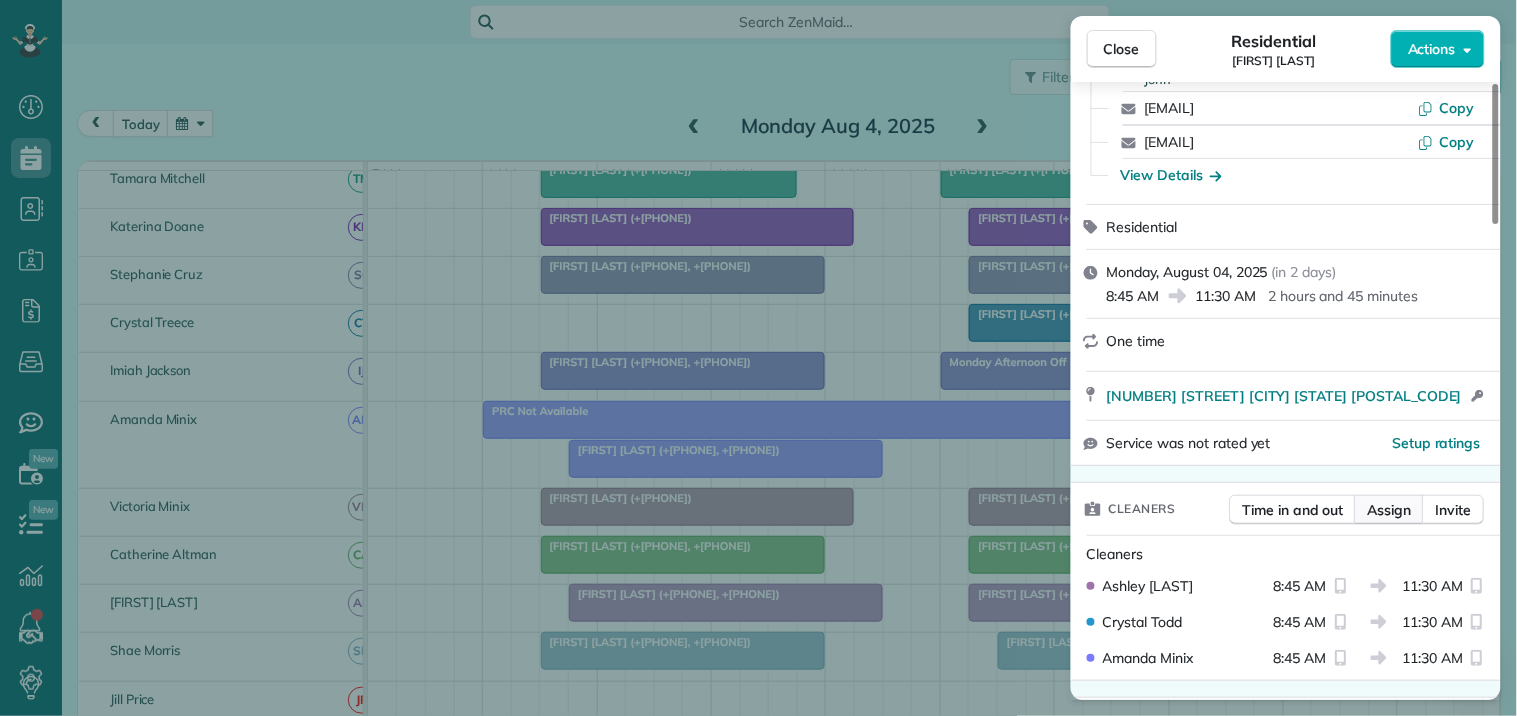 click on "Assign" at bounding box center (1390, 510) 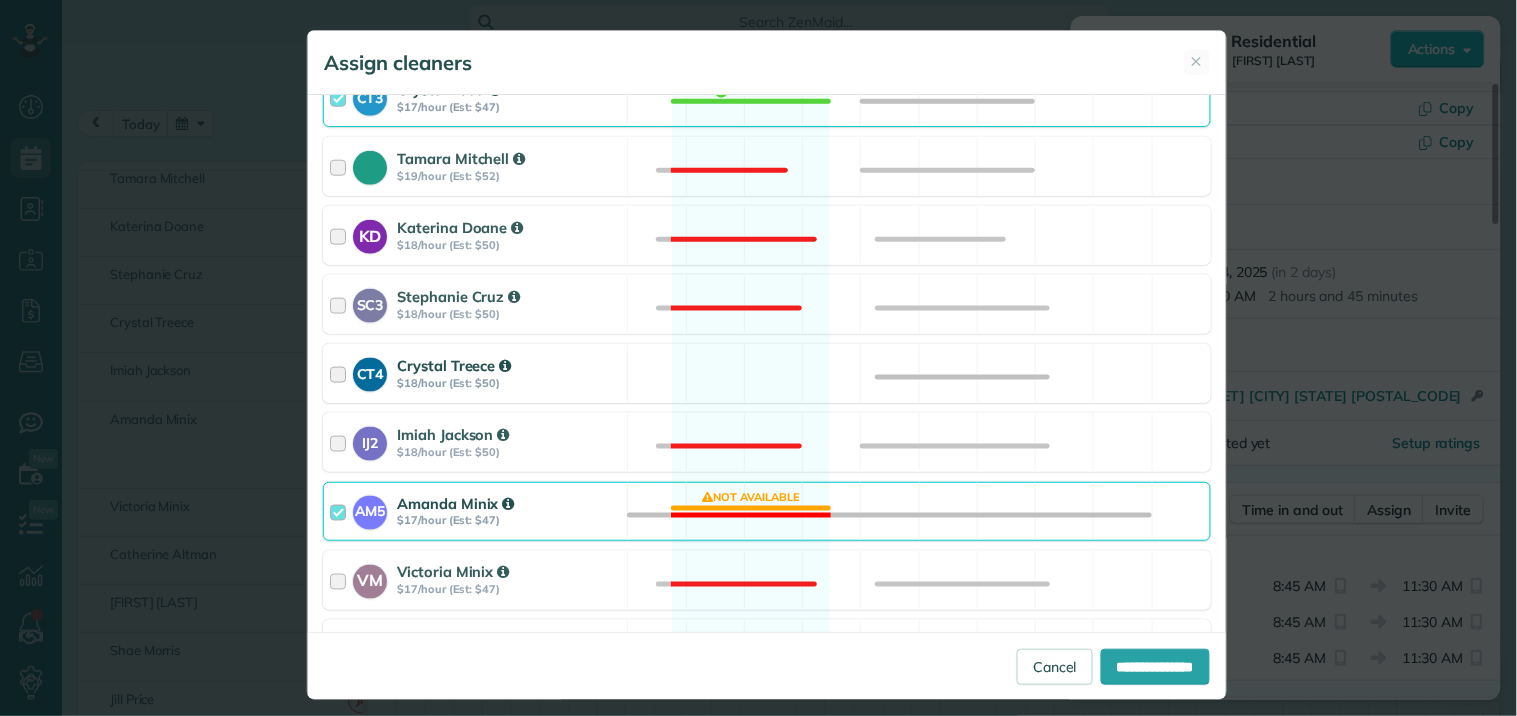 click on "CT4
[FIRST] [LAST]
$[NUMBER]/hour (Est: $[NUMBER])
Available" at bounding box center (767, 373) 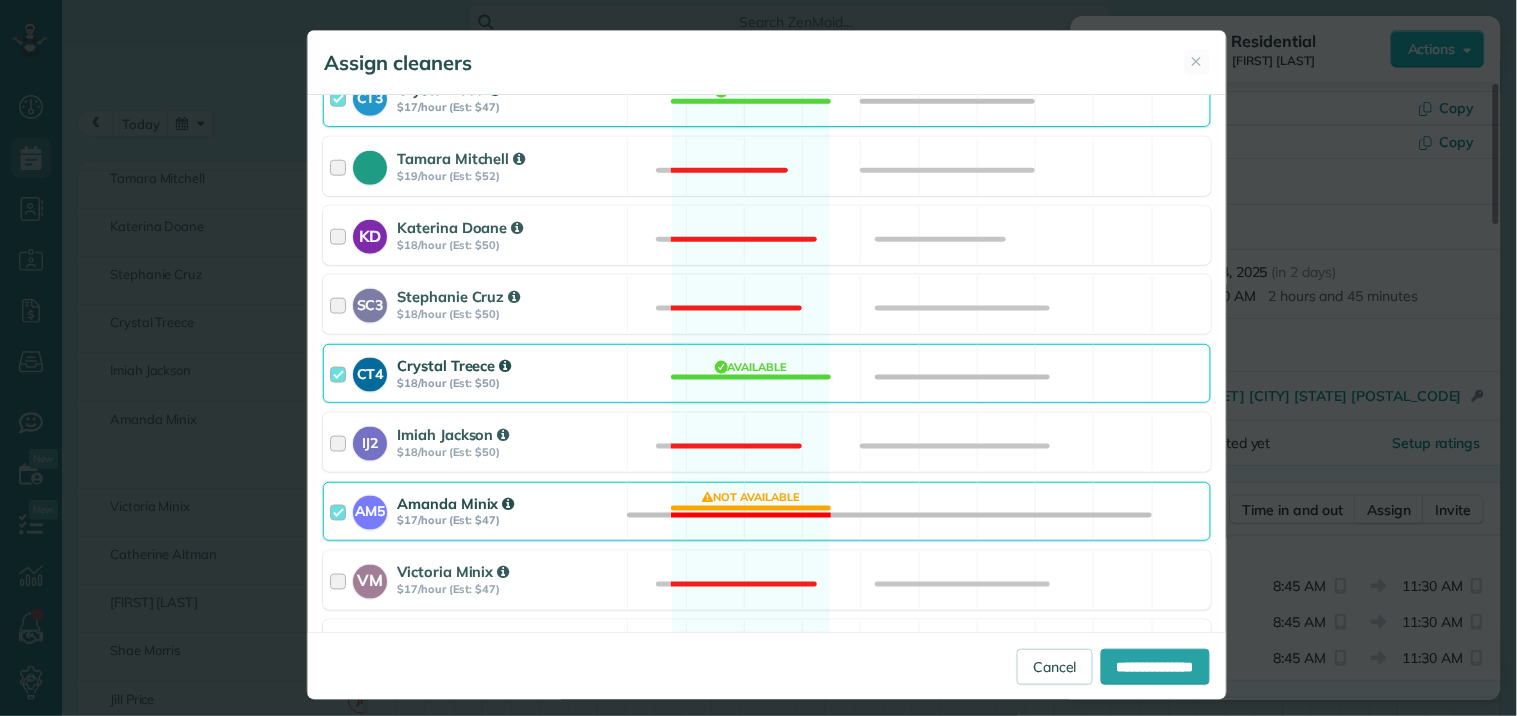 click on "AM5
[FIRST] [LAST]
$[NUMBER]/hour (Est: $[NUMBER])
Not available" at bounding box center [767, 511] 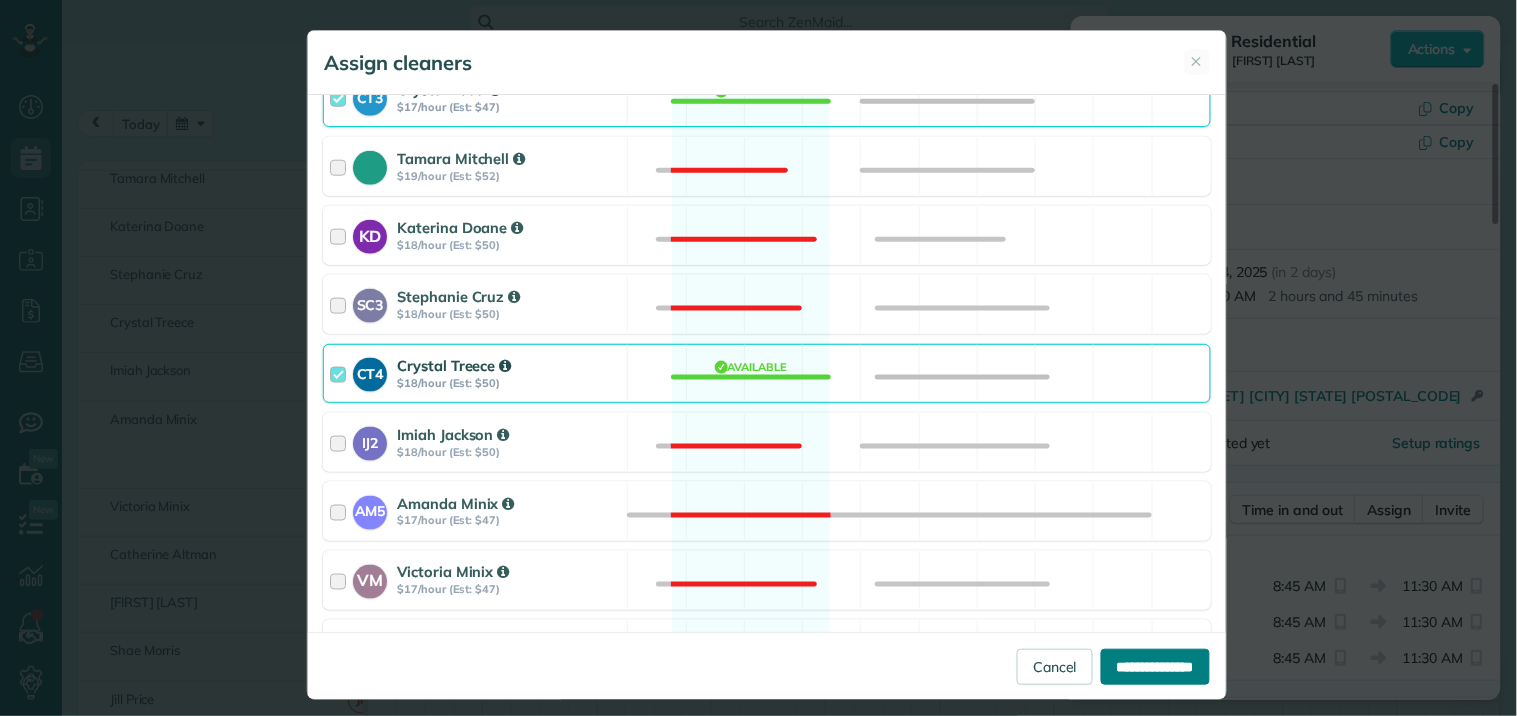 click on "**********" at bounding box center (1155, 667) 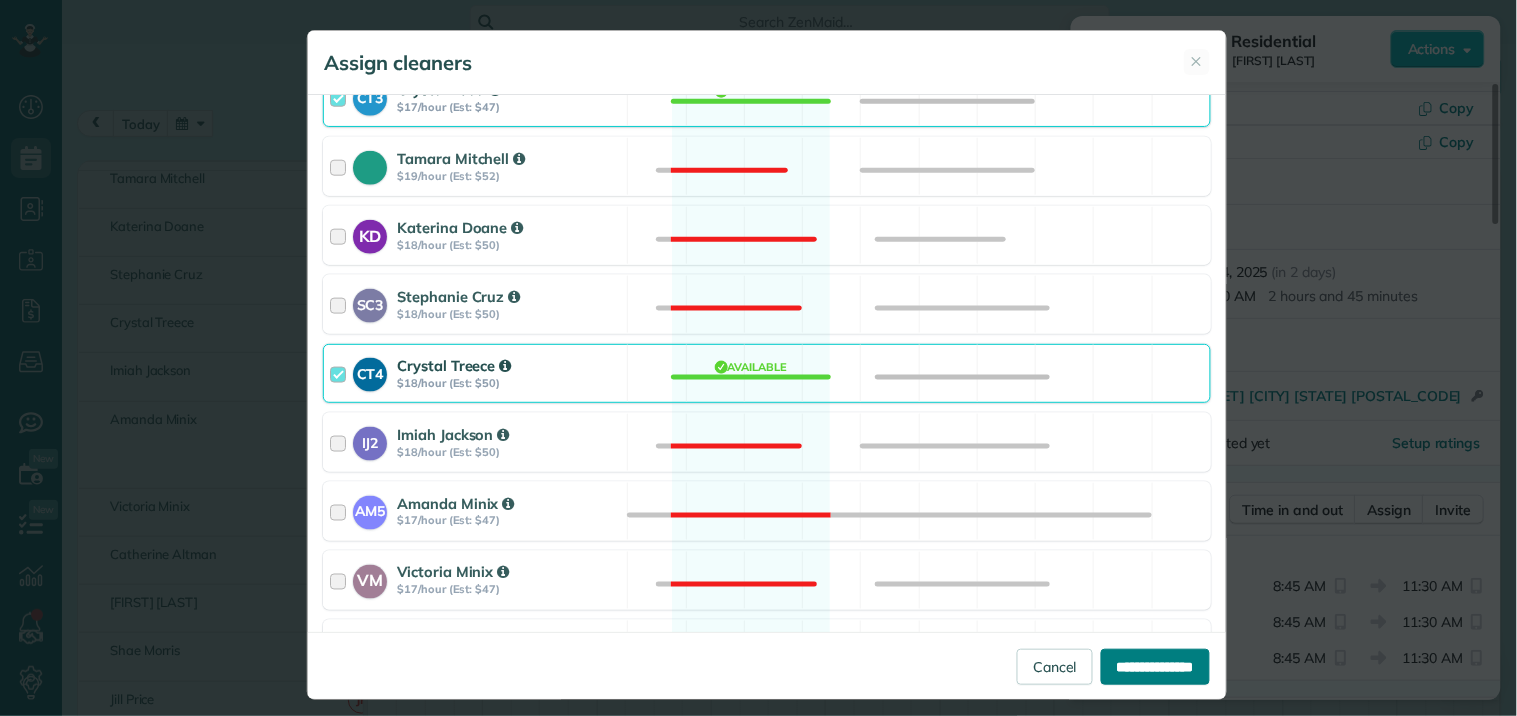 type on "**********" 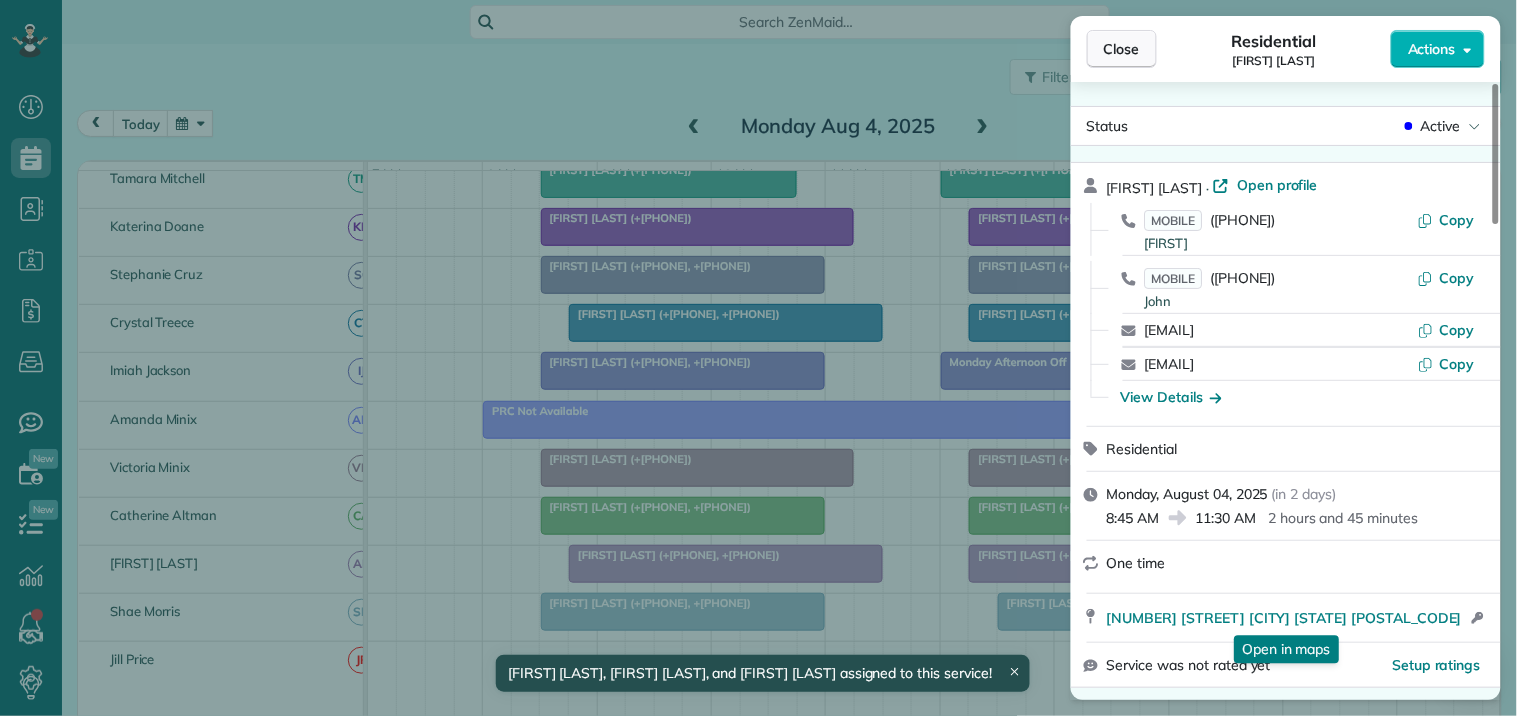 click on "Close" at bounding box center (1122, 49) 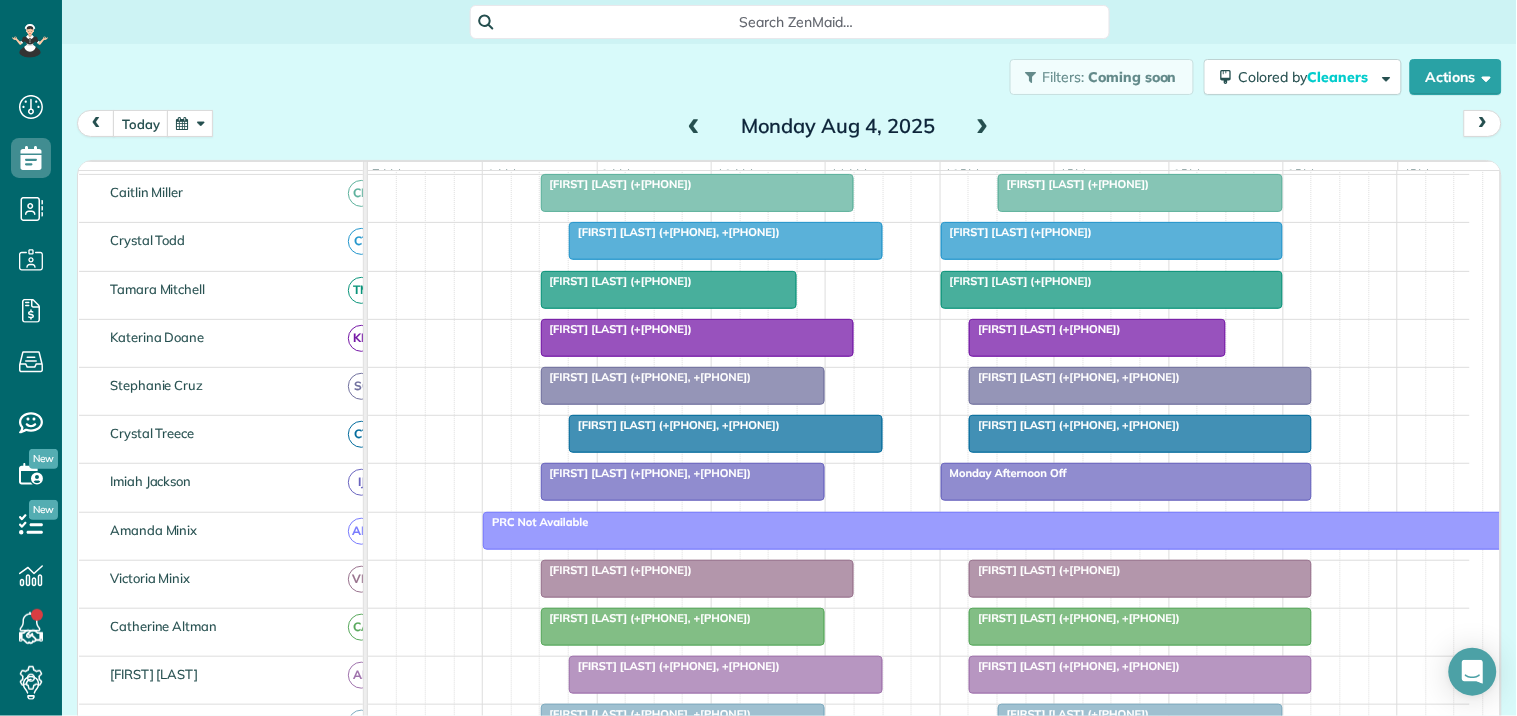 click at bounding box center [726, 434] 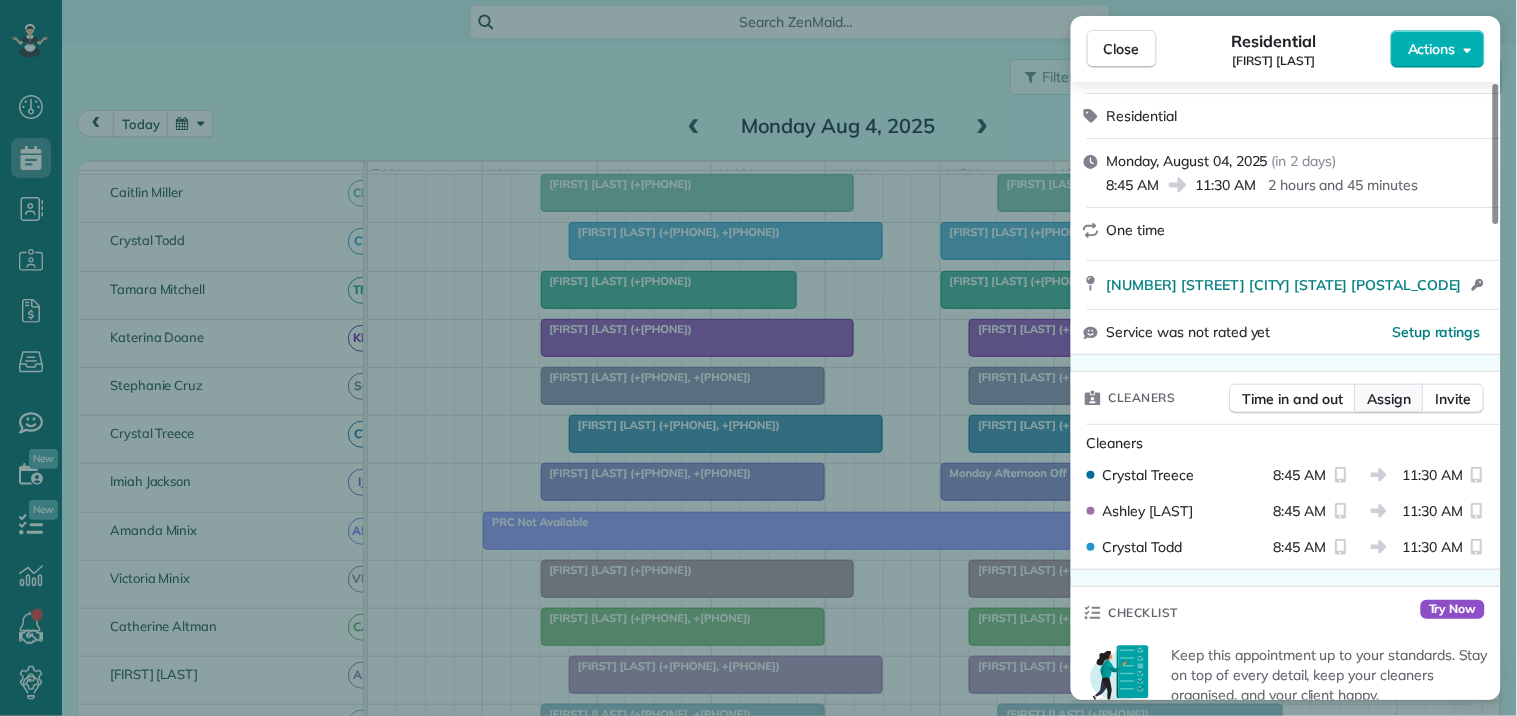 click on "Assign" at bounding box center [1390, 399] 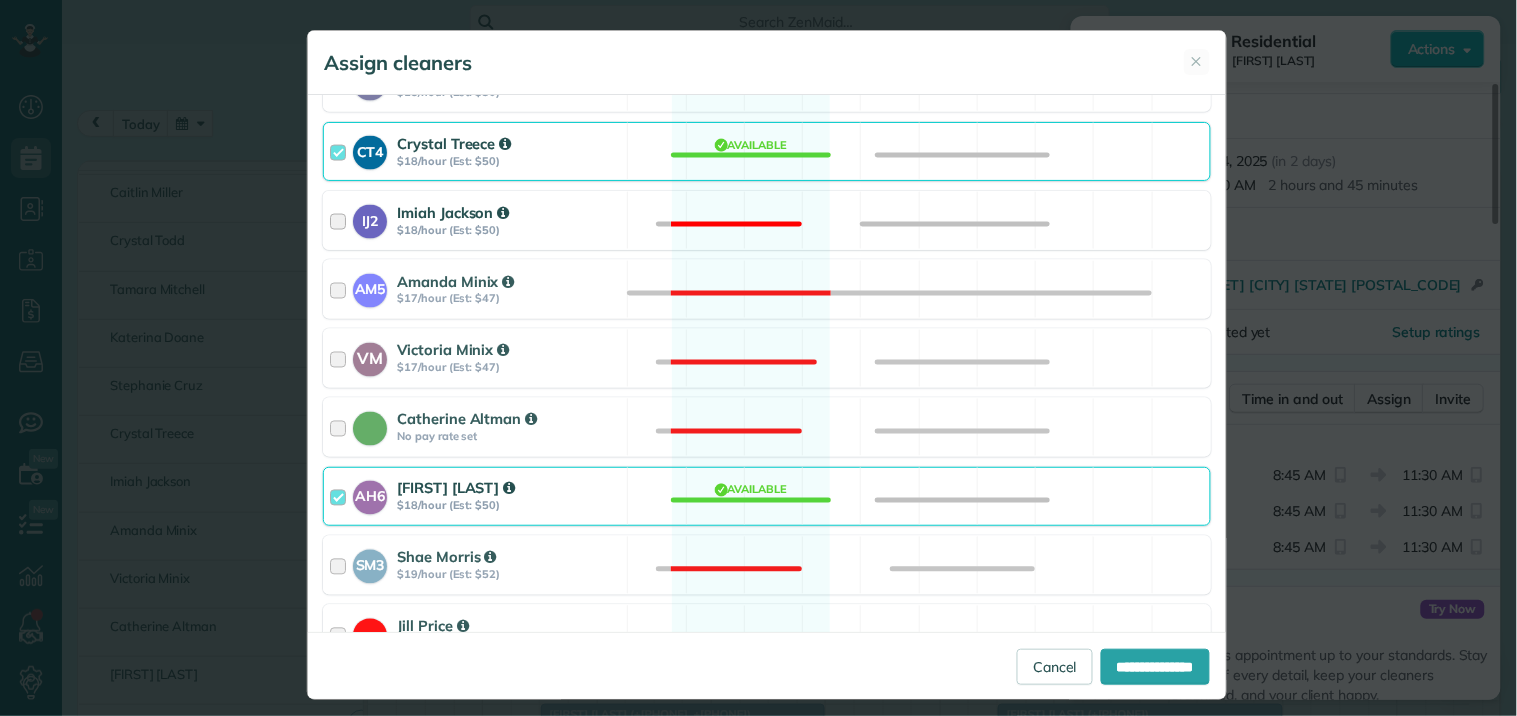 click on "IJ2
[FIRST] [LAST]
$[NUMBER]/hour (Est: $[NUMBER])
Not available" at bounding box center [767, 220] 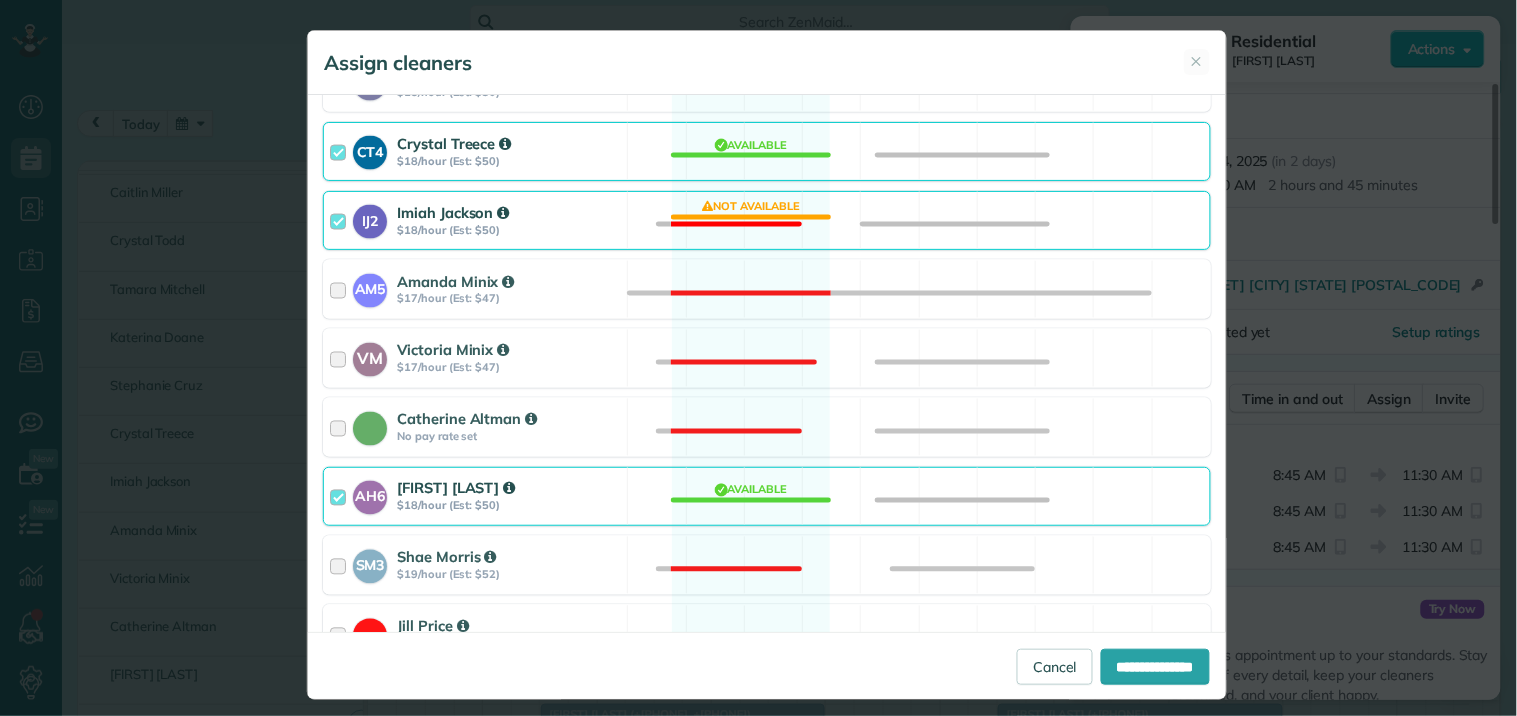 drag, startPoint x: 754, startPoint y: 147, endPoint x: 781, endPoint y: 174, distance: 38.183765 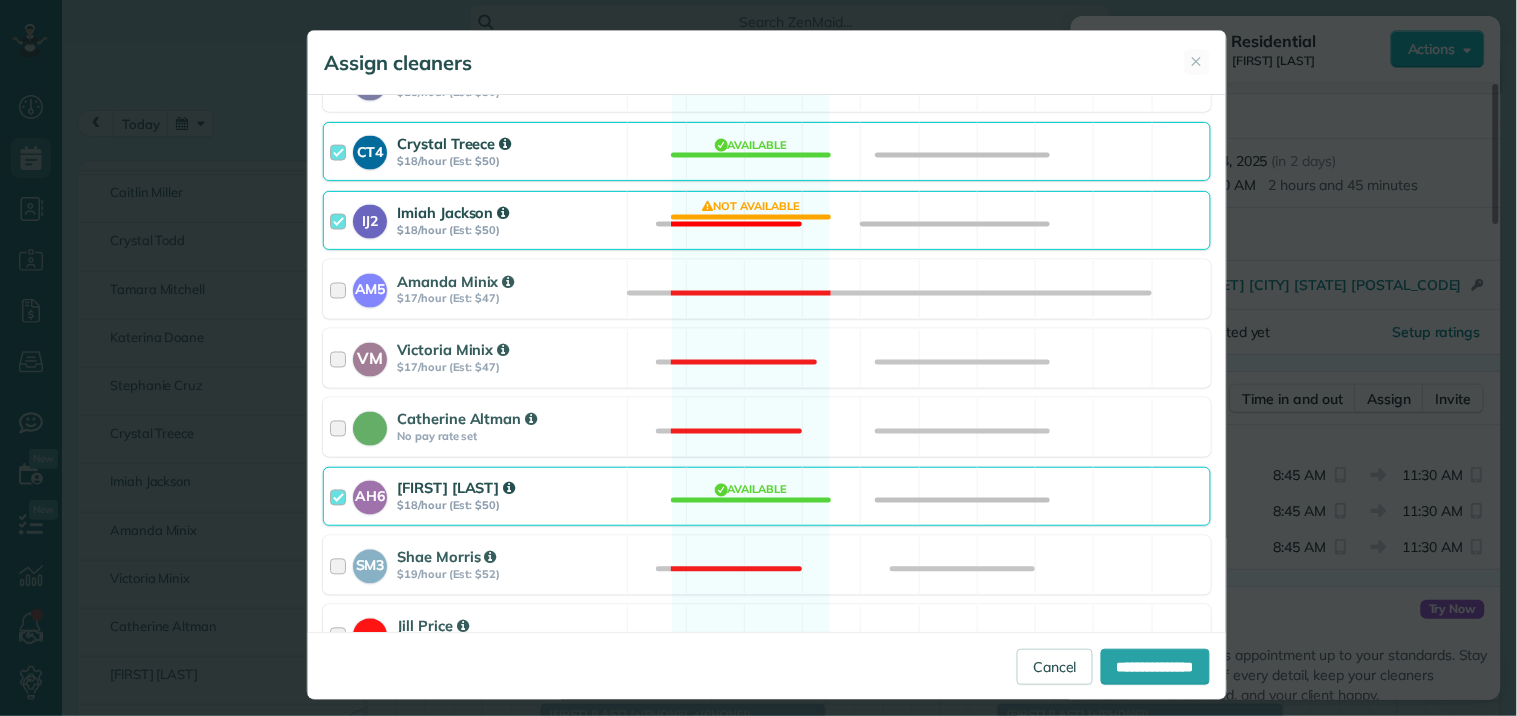 click on "CT4
[FIRST] [LAST]
$[NUMBER]/hour (Est: $[NUMBER])
Available" at bounding box center (767, 151) 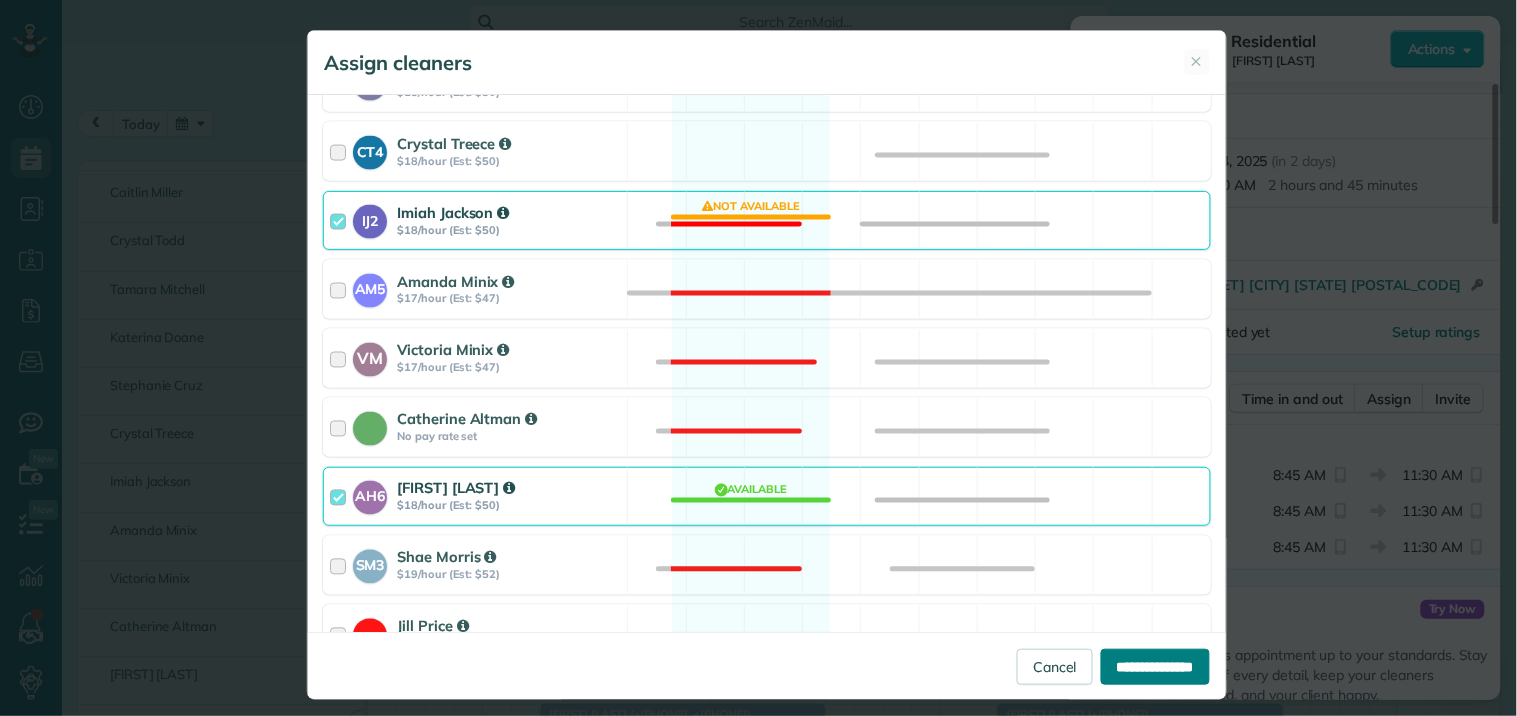 click on "**********" at bounding box center (1155, 667) 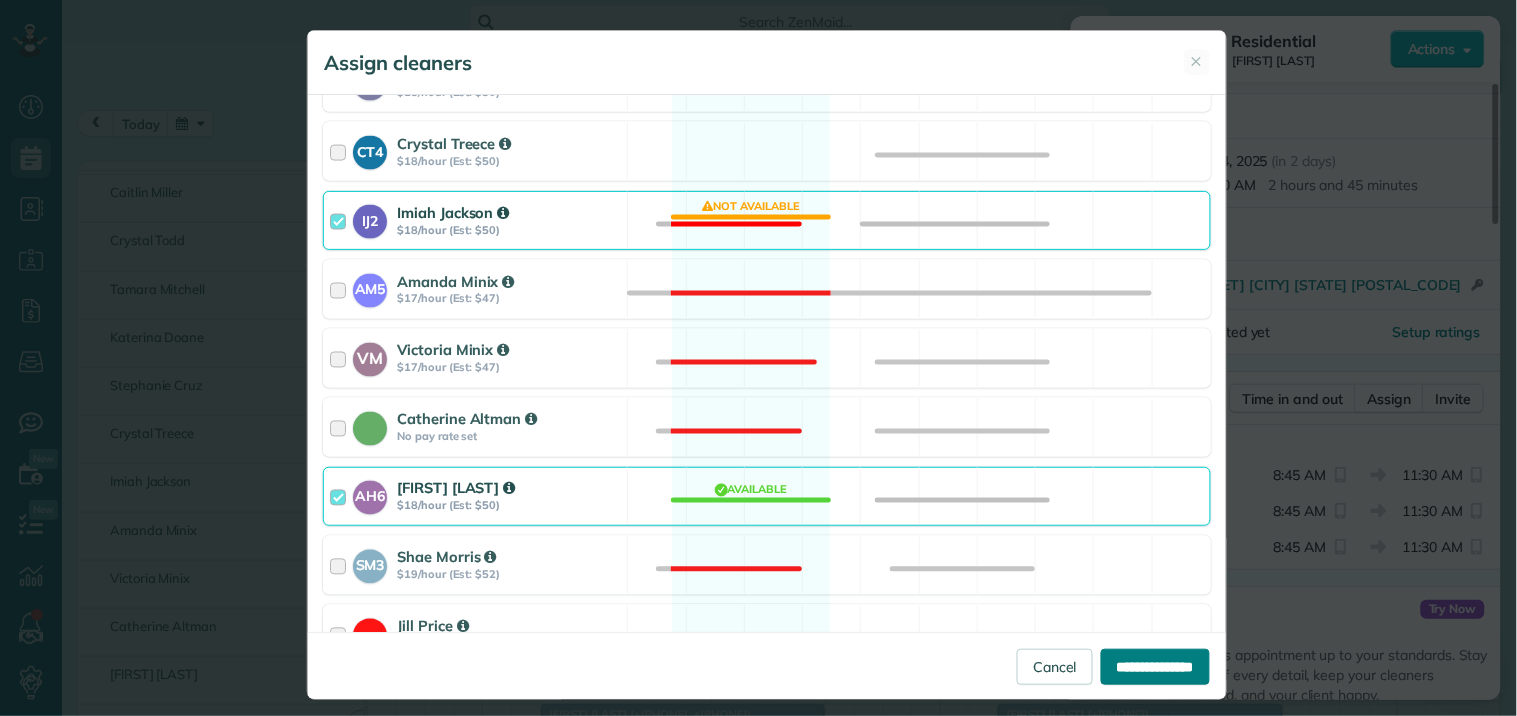 type on "**********" 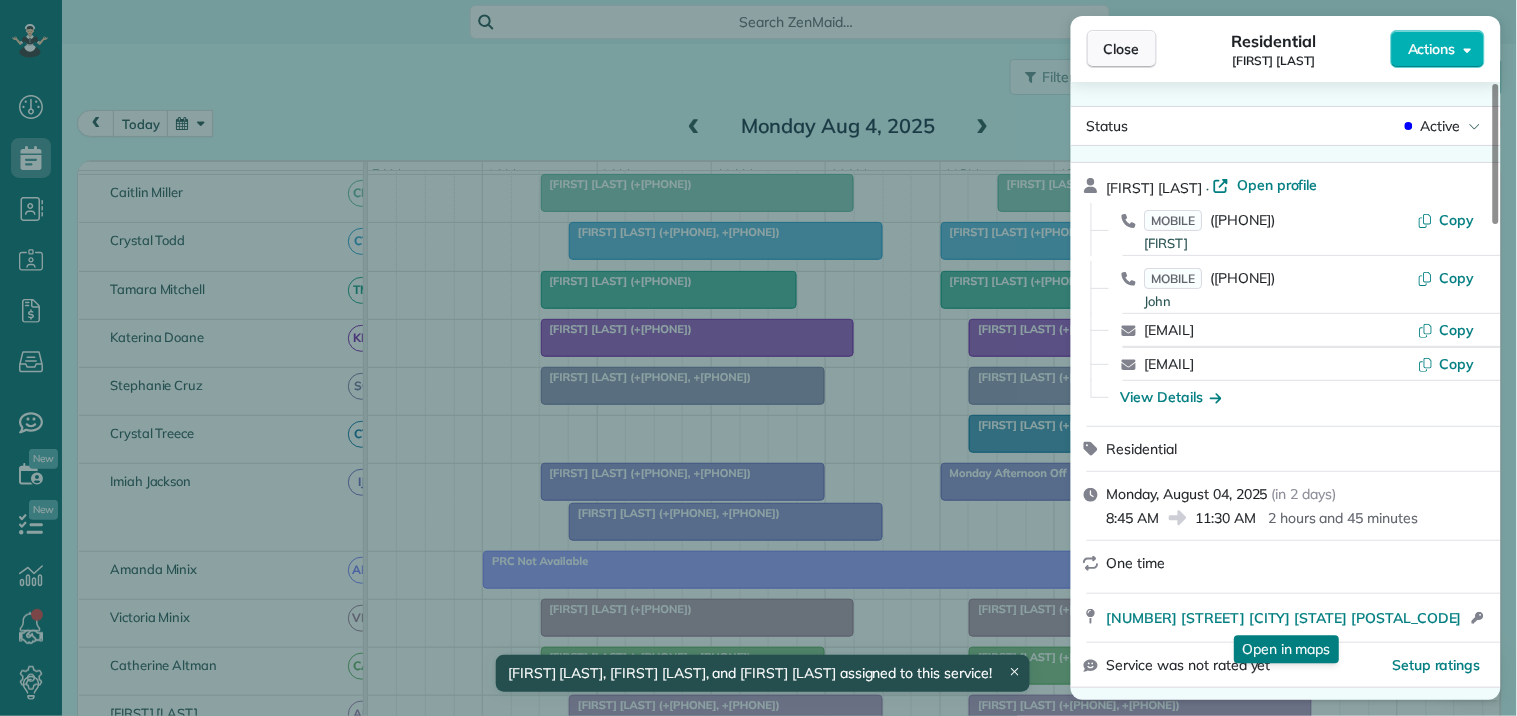 click on "Close" at bounding box center (1122, 49) 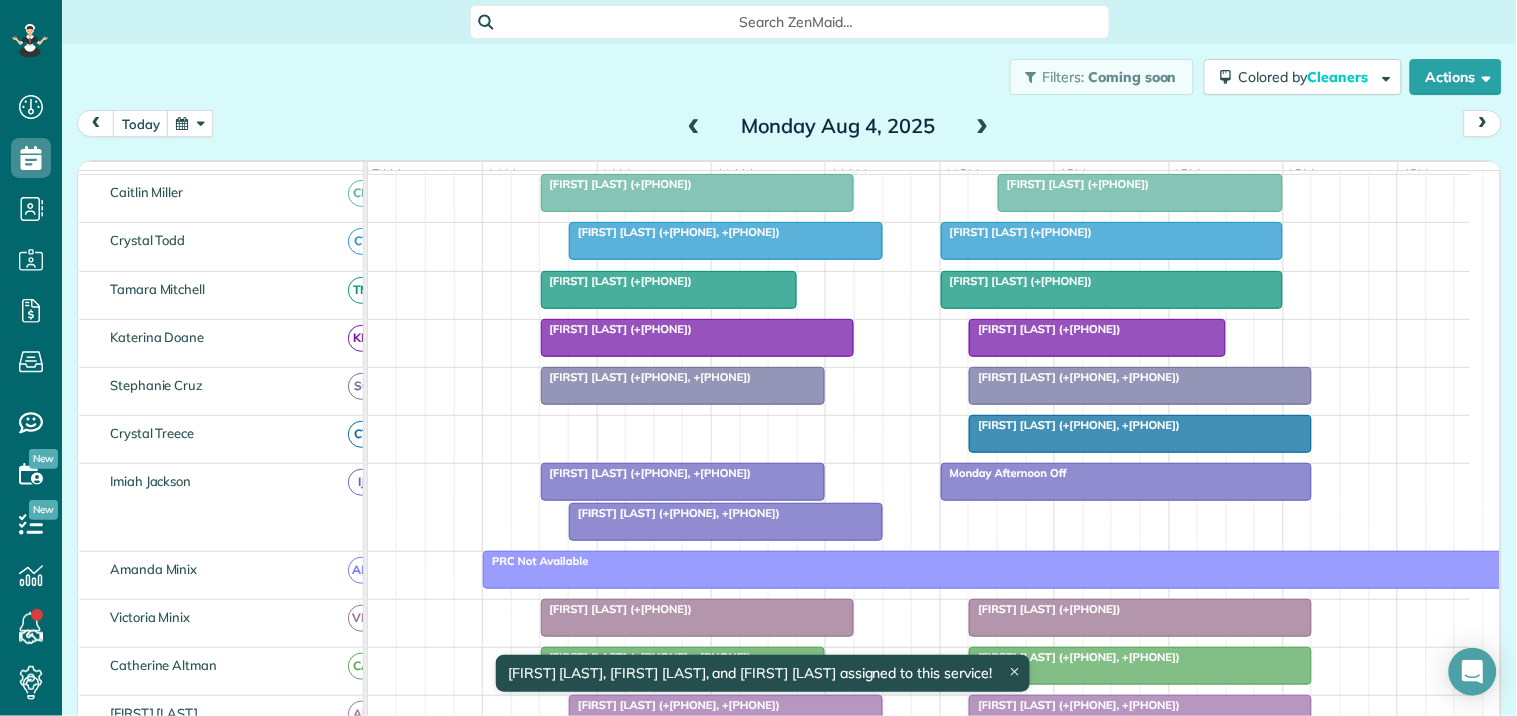 click on "[FIRST] [LAST] (+[PHONE], +[PHONE])" at bounding box center [646, 473] 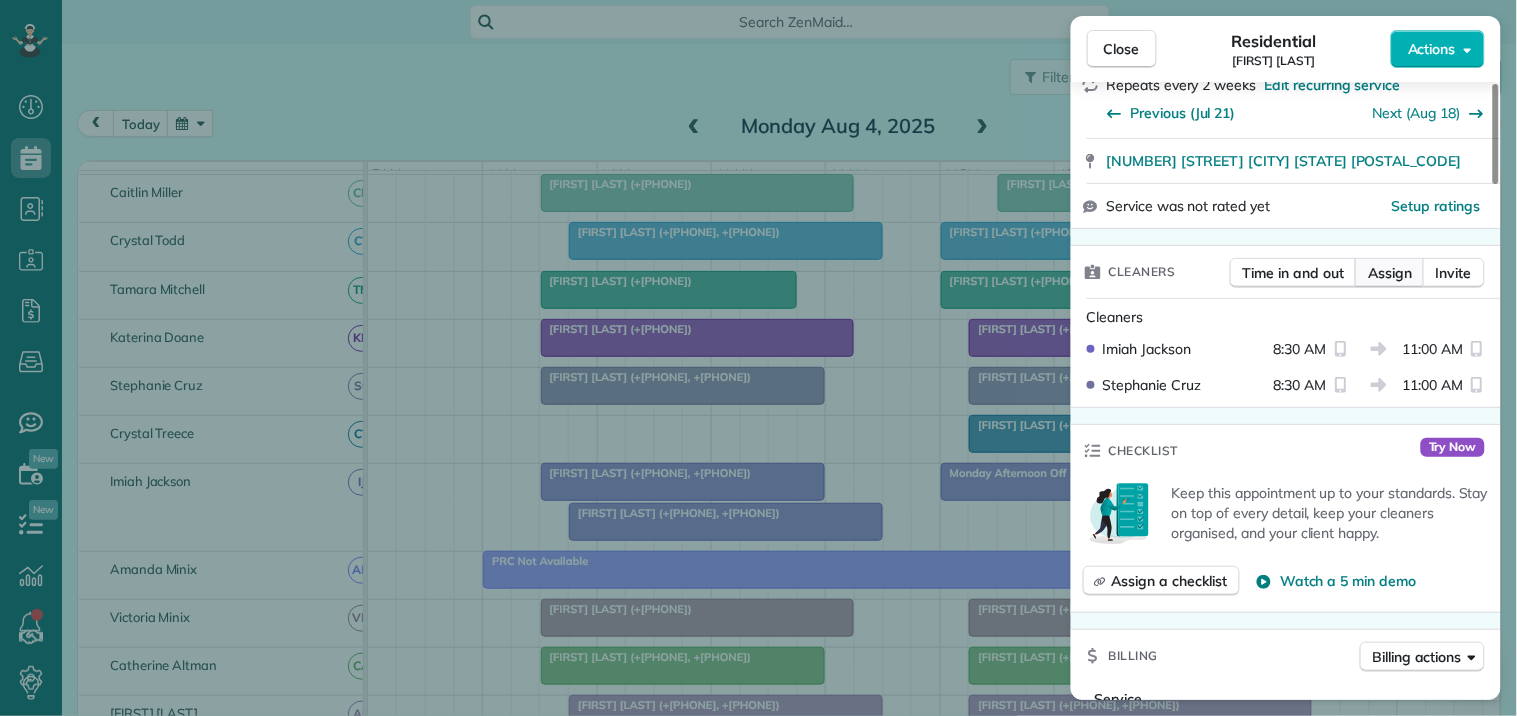 click on "Assign" at bounding box center (1390, 273) 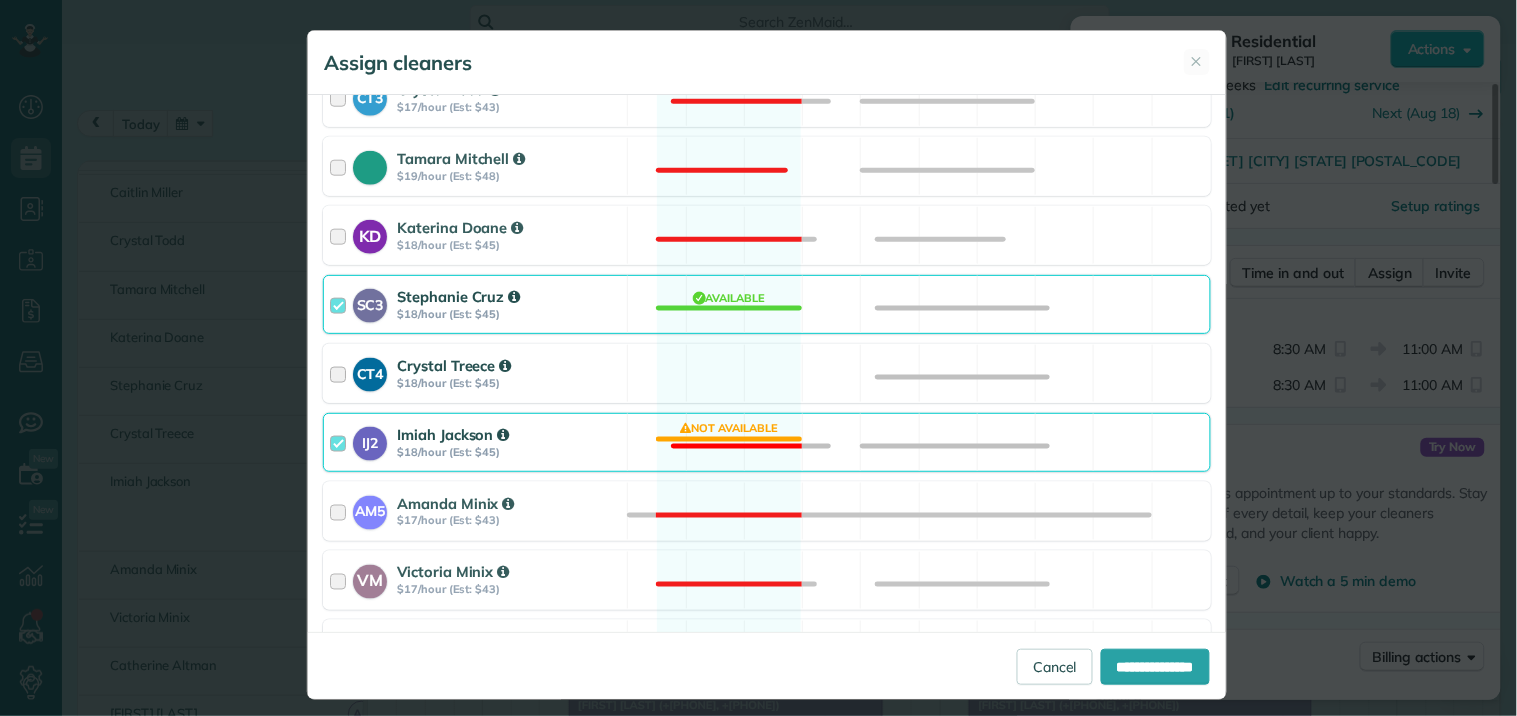 click on "CT4
[FIRST] [LAST]
$[NUMBER]/hour (Est: $[NUMBER])
Available" at bounding box center (767, 373) 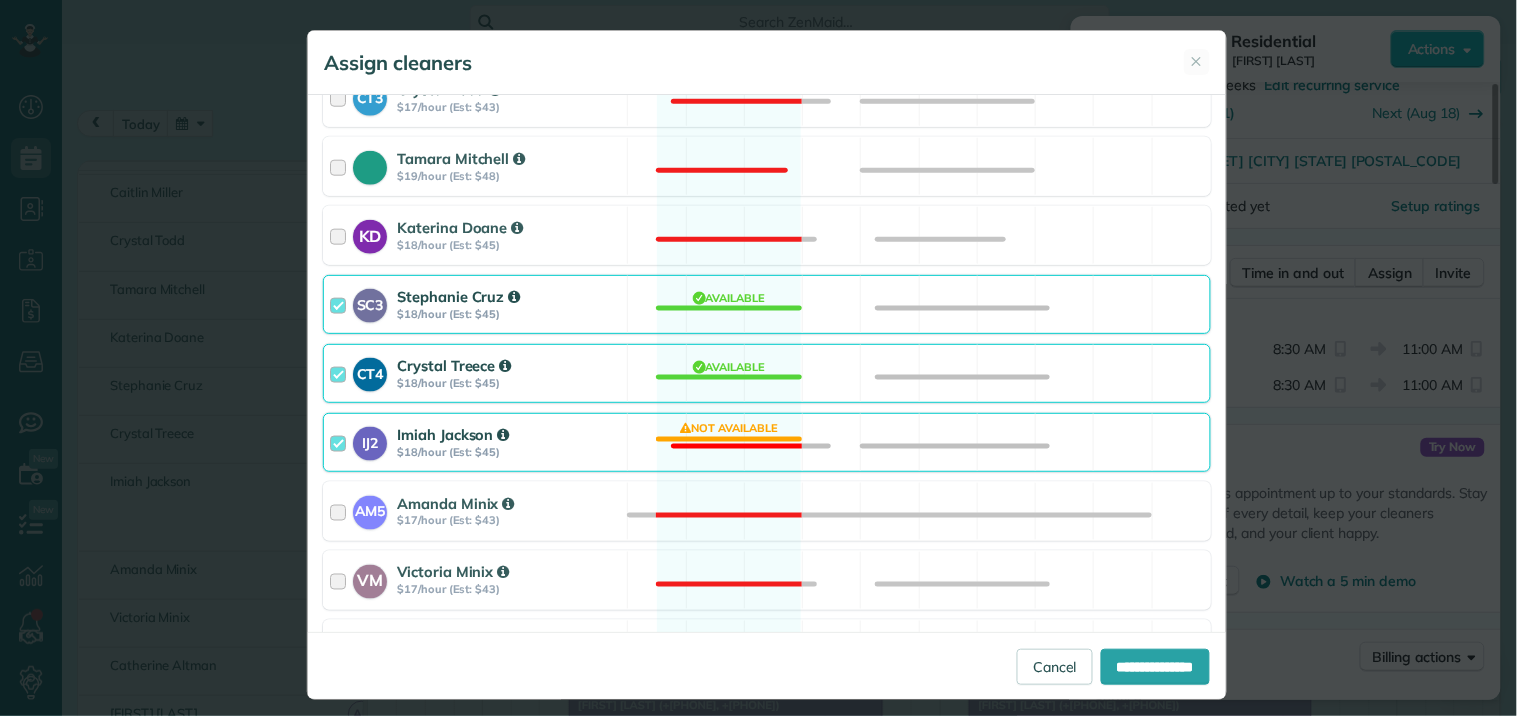 click on "IJ2
[FIRST] [LAST]
$[NUMBER]/hour (Est: $[NUMBER])
Not available" at bounding box center [767, 442] 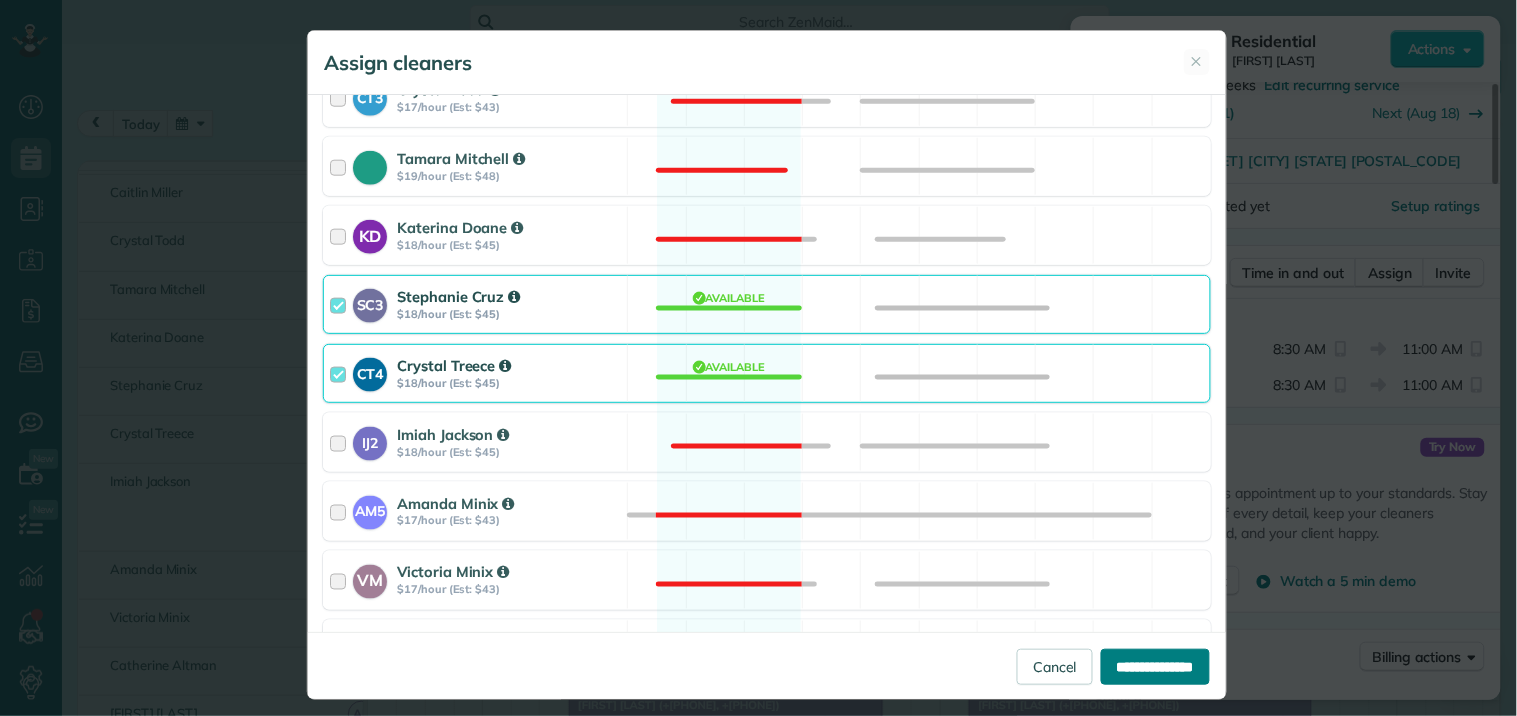 click on "**********" at bounding box center [1155, 667] 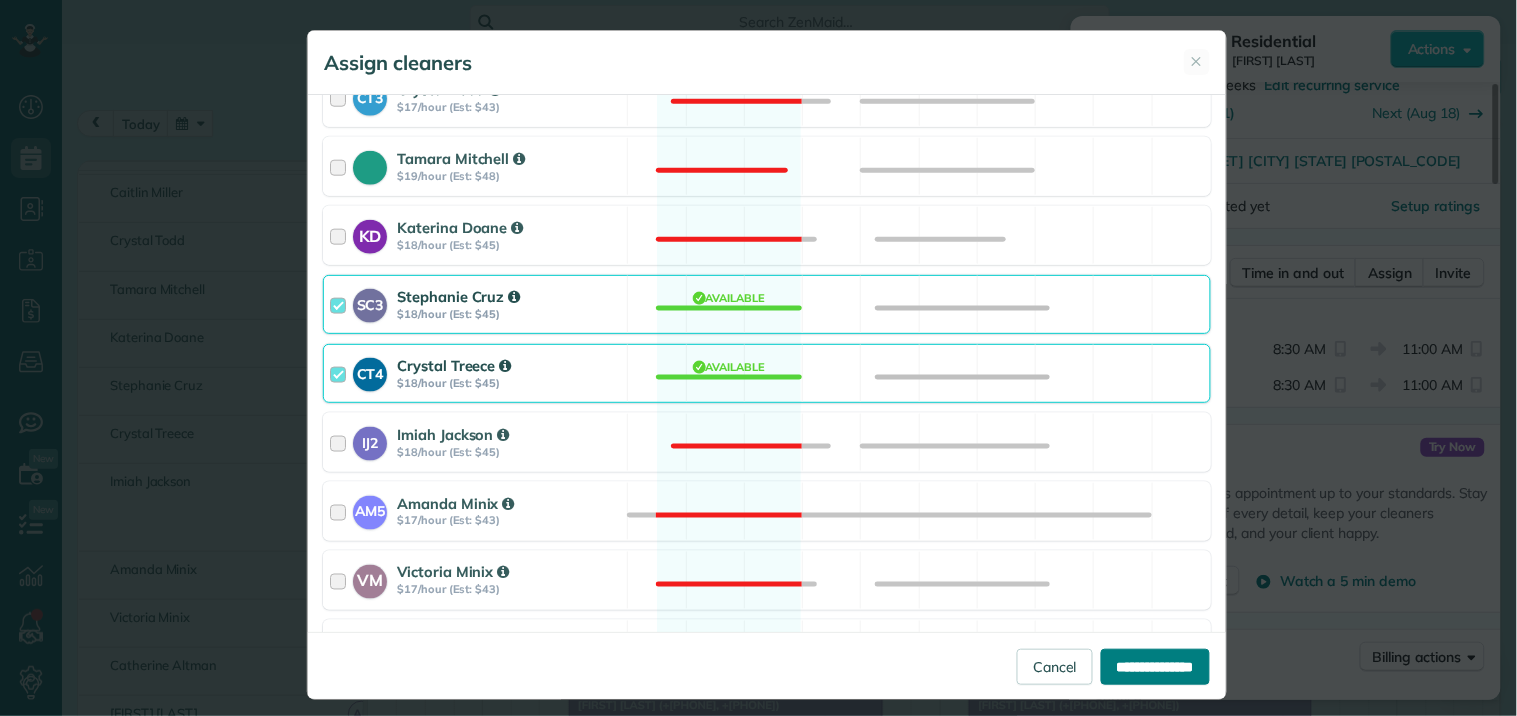 type on "**********" 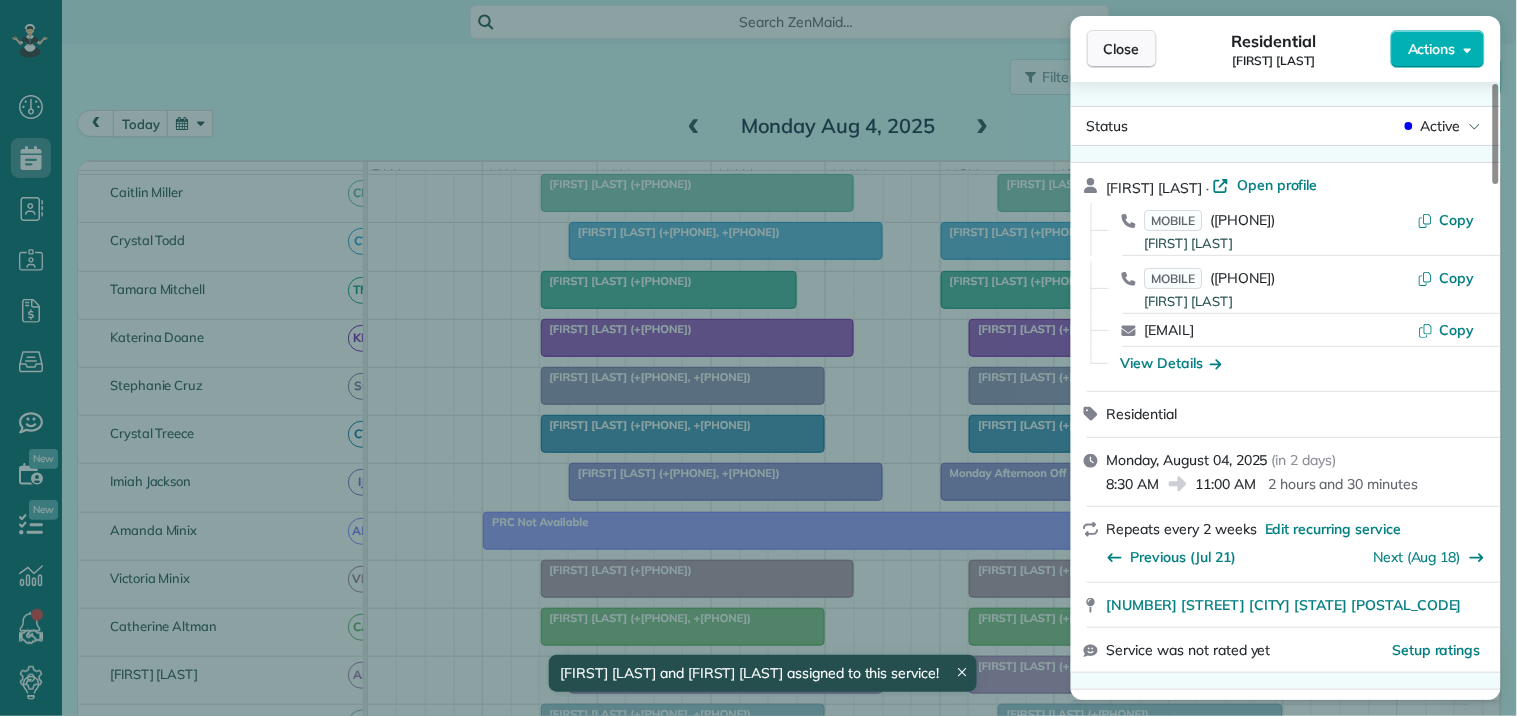 drag, startPoint x: 1145, startPoint y: 41, endPoint x: 1133, endPoint y: 67, distance: 28.635643 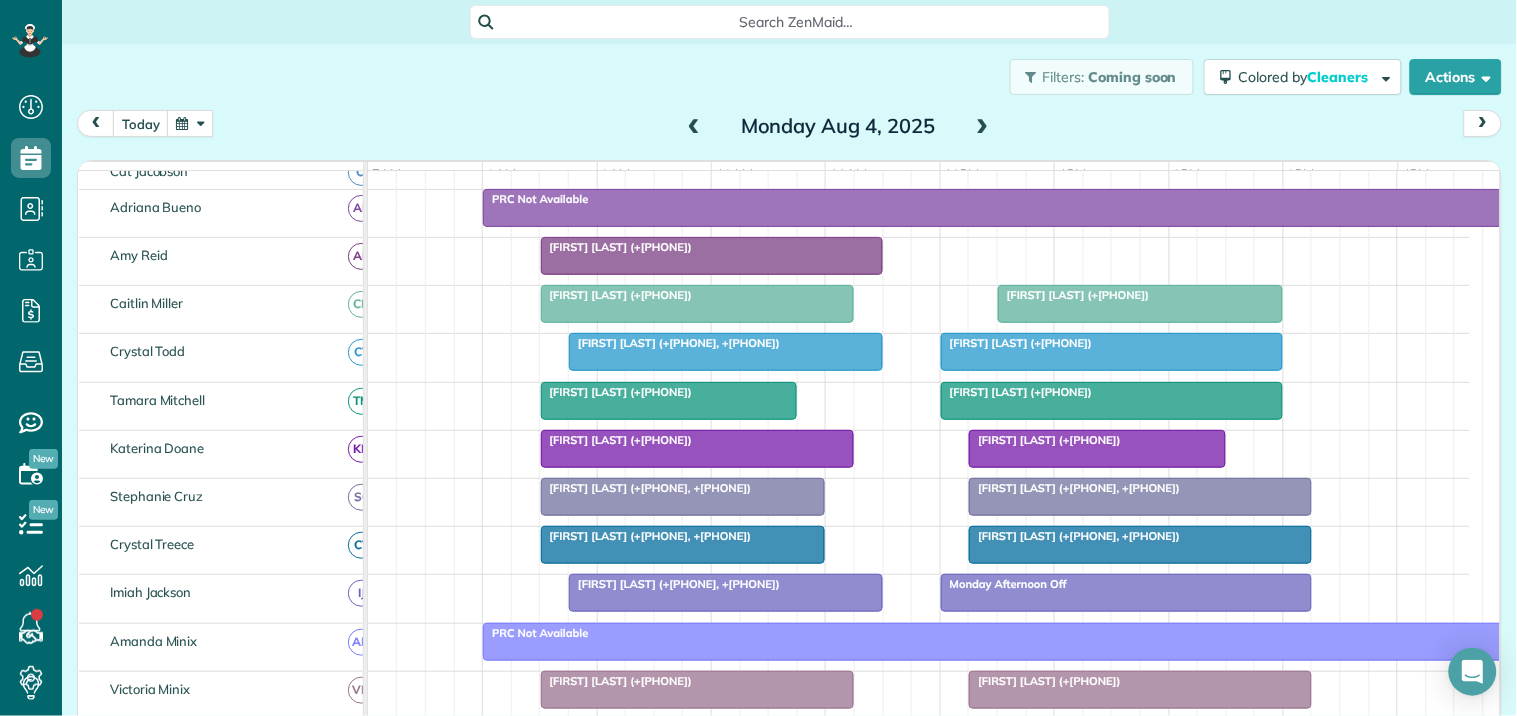 click at bounding box center (1140, 497) 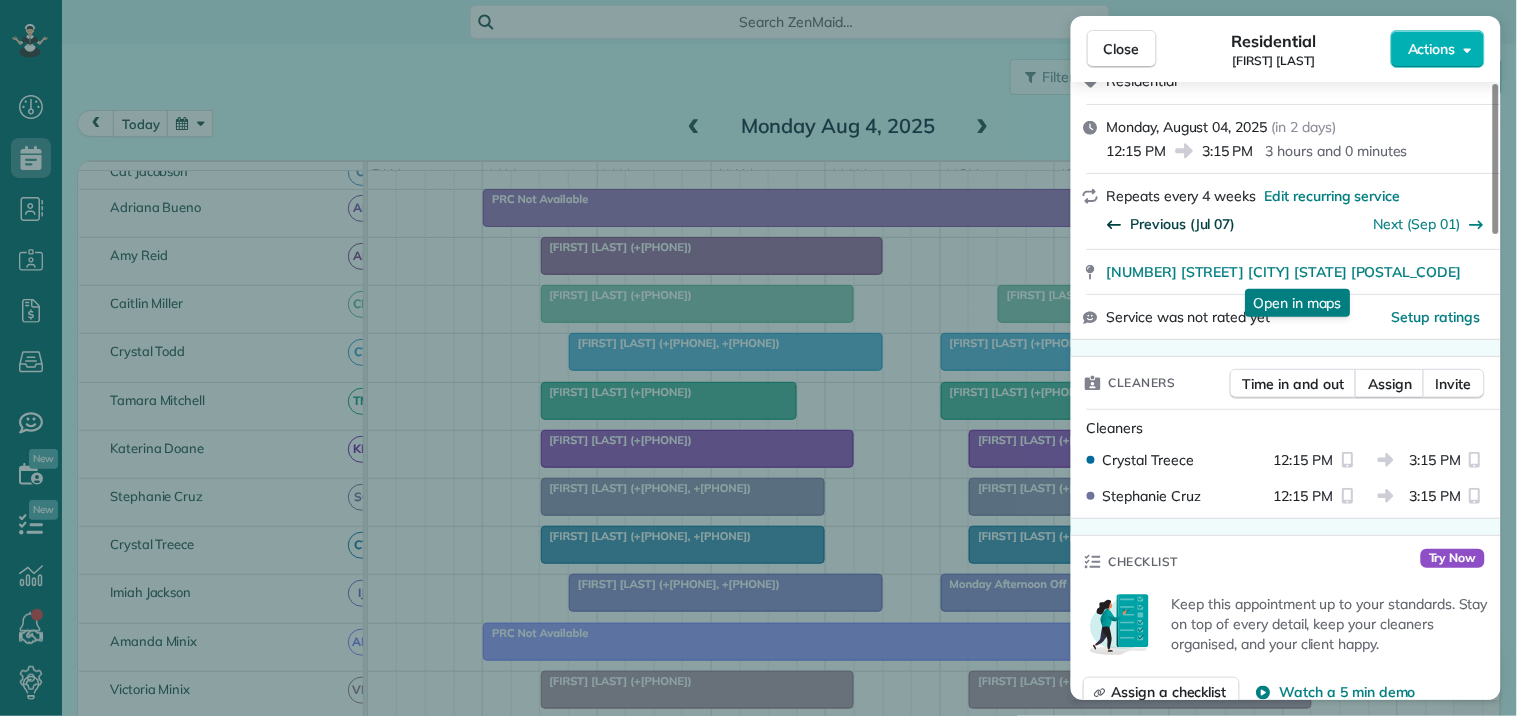 click on "Previous (Jul 07)" at bounding box center [1183, 224] 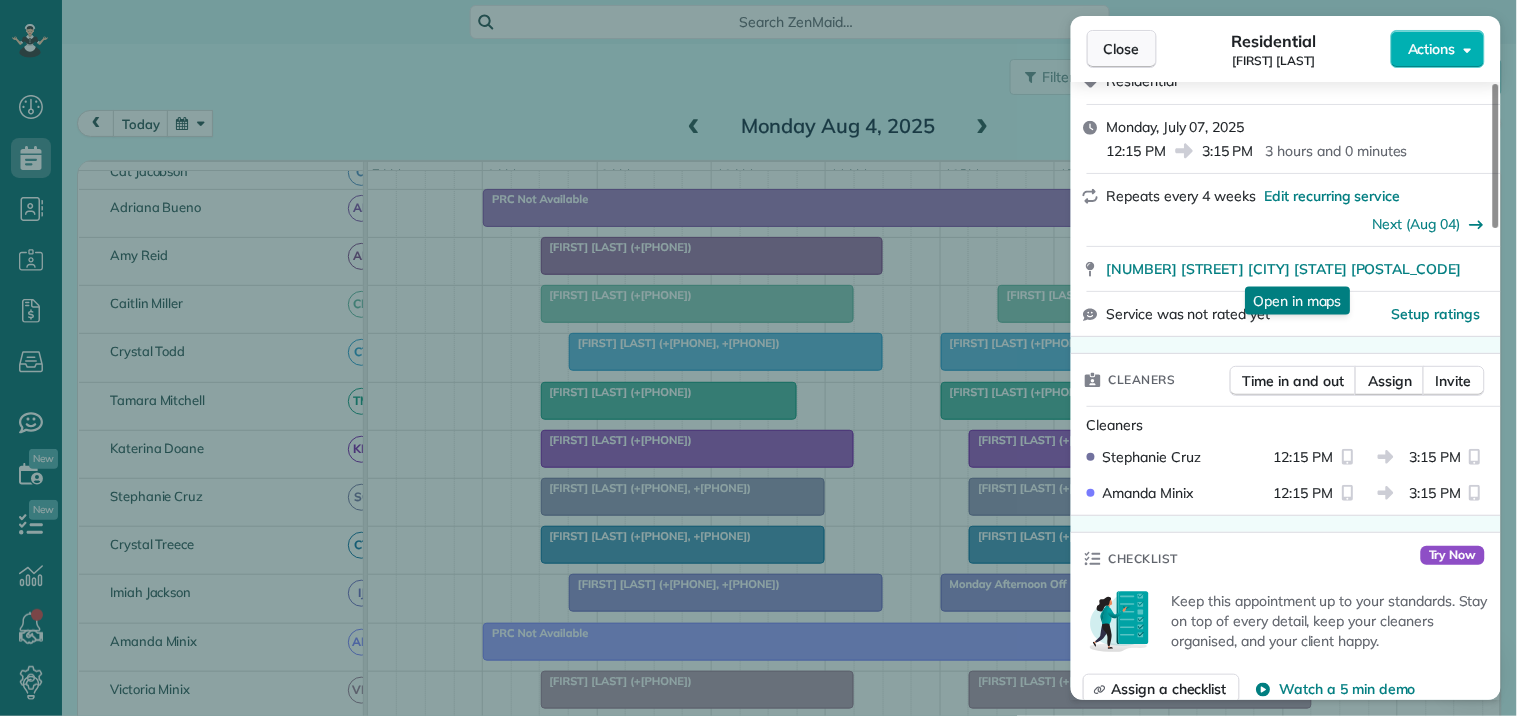 click on "Close" at bounding box center [1122, 49] 